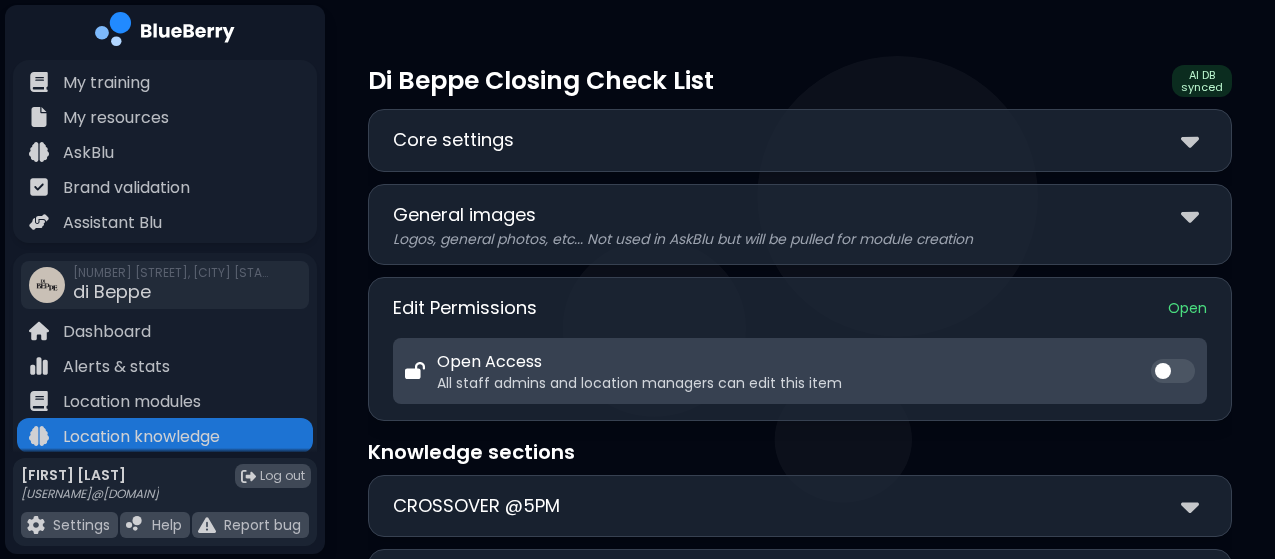 scroll, scrollTop: 0, scrollLeft: 0, axis: both 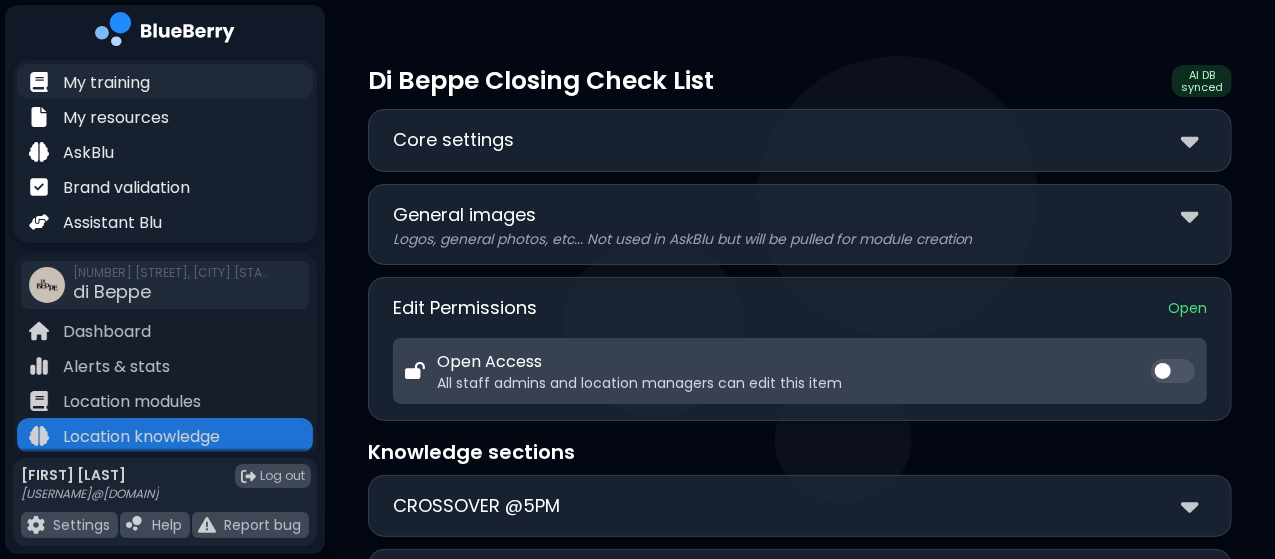 click on "My training" at bounding box center [165, 81] 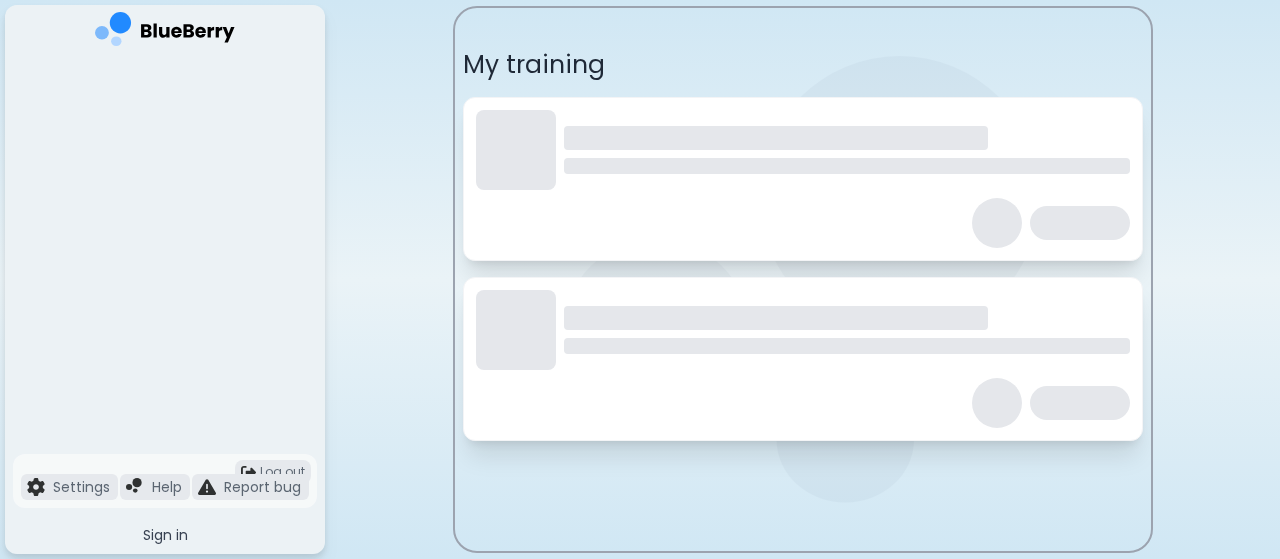 scroll, scrollTop: 0, scrollLeft: 0, axis: both 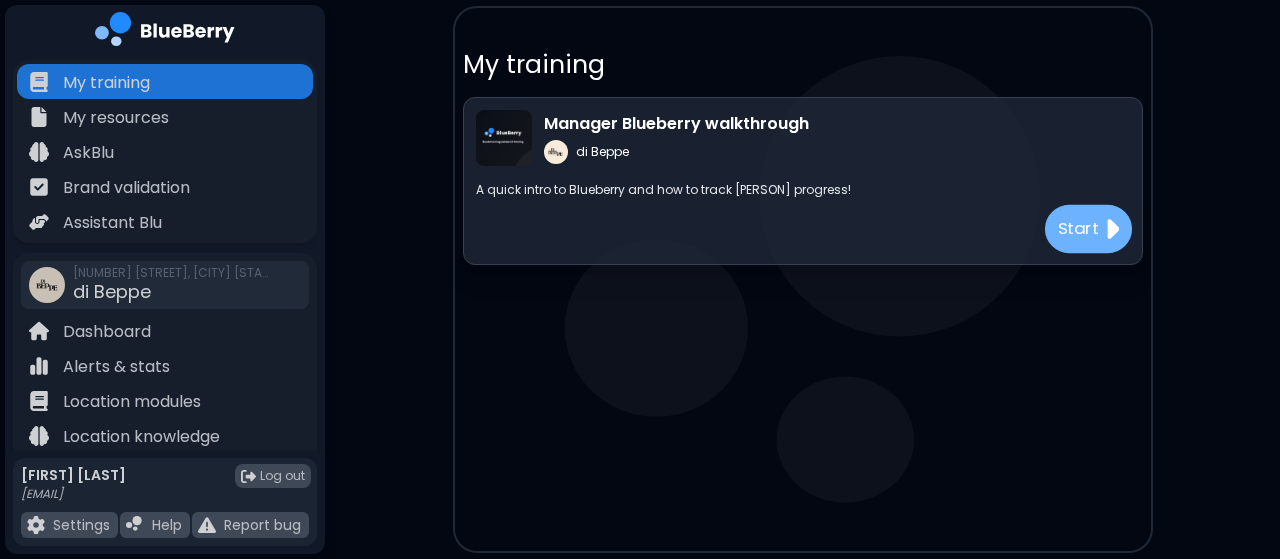 click on "Start" at bounding box center (1078, 228) 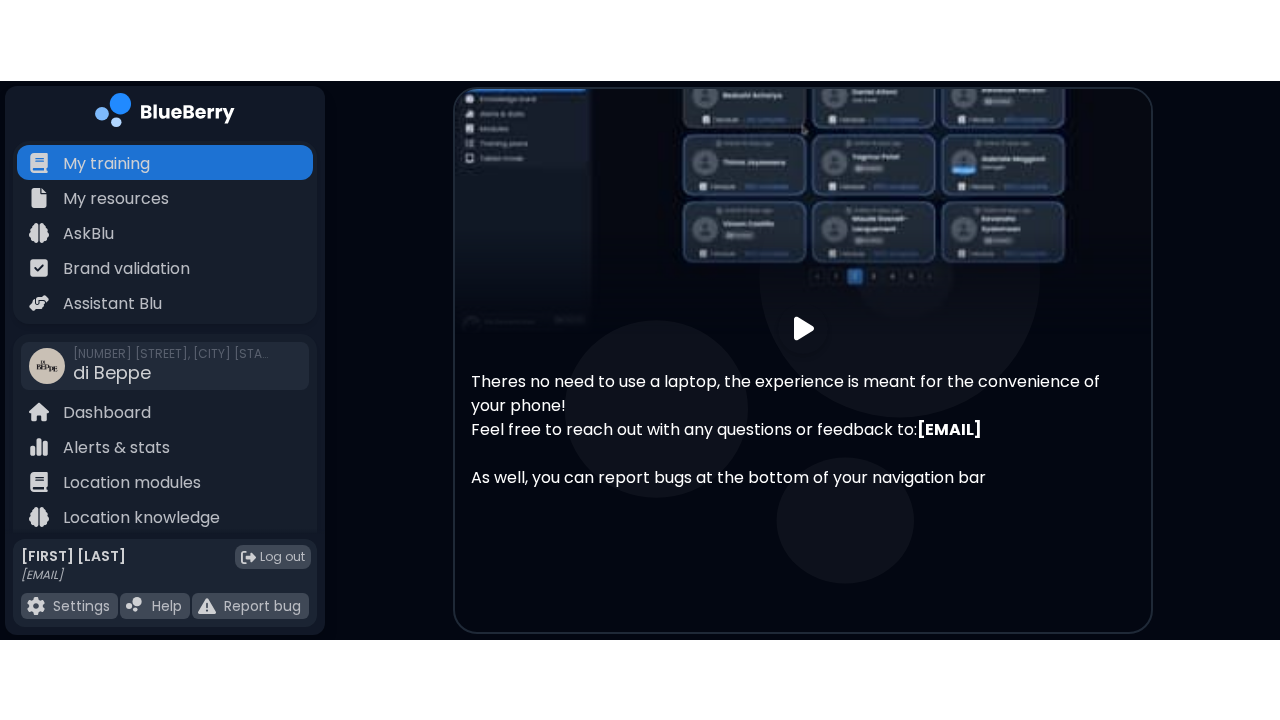 scroll, scrollTop: 155, scrollLeft: 0, axis: vertical 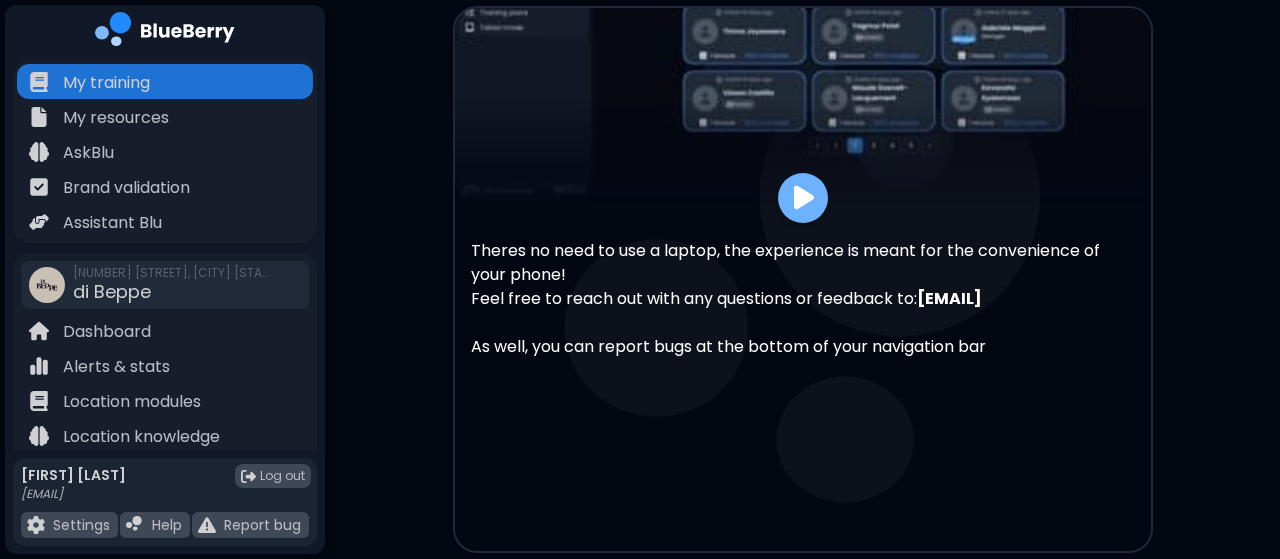 click at bounding box center [804, 197] 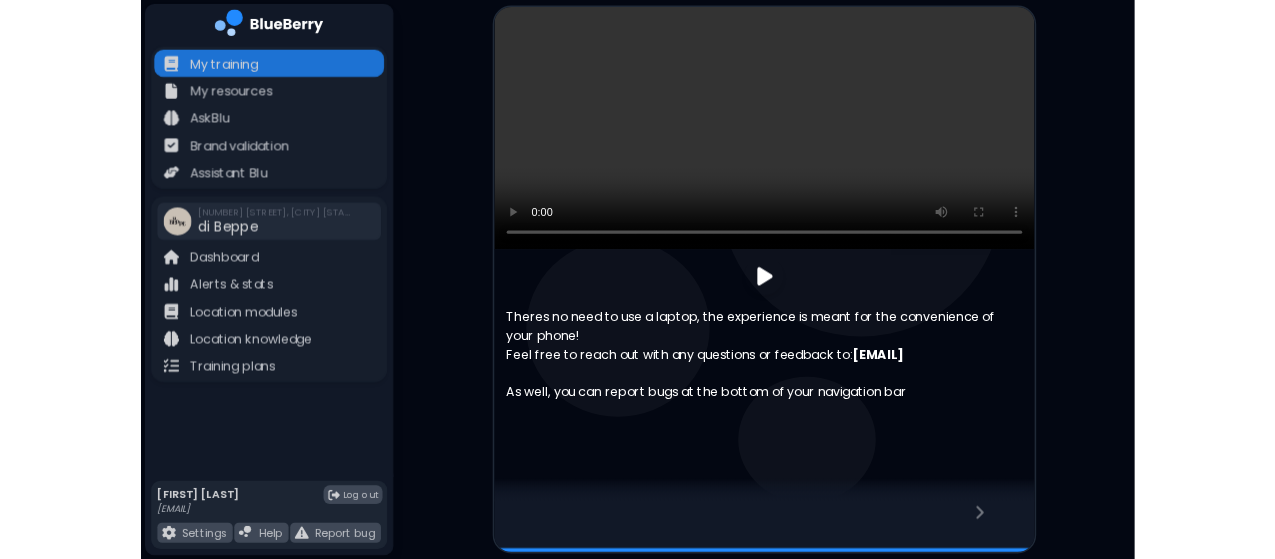 scroll, scrollTop: 0, scrollLeft: 0, axis: both 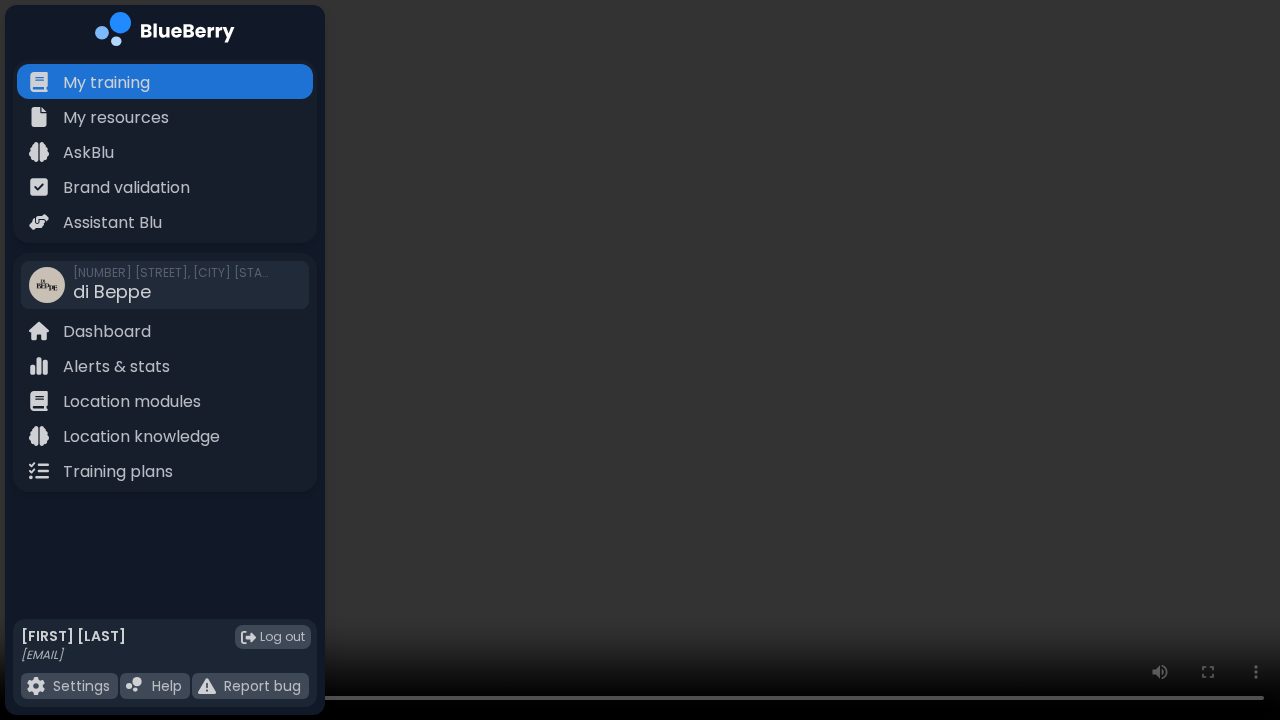 type 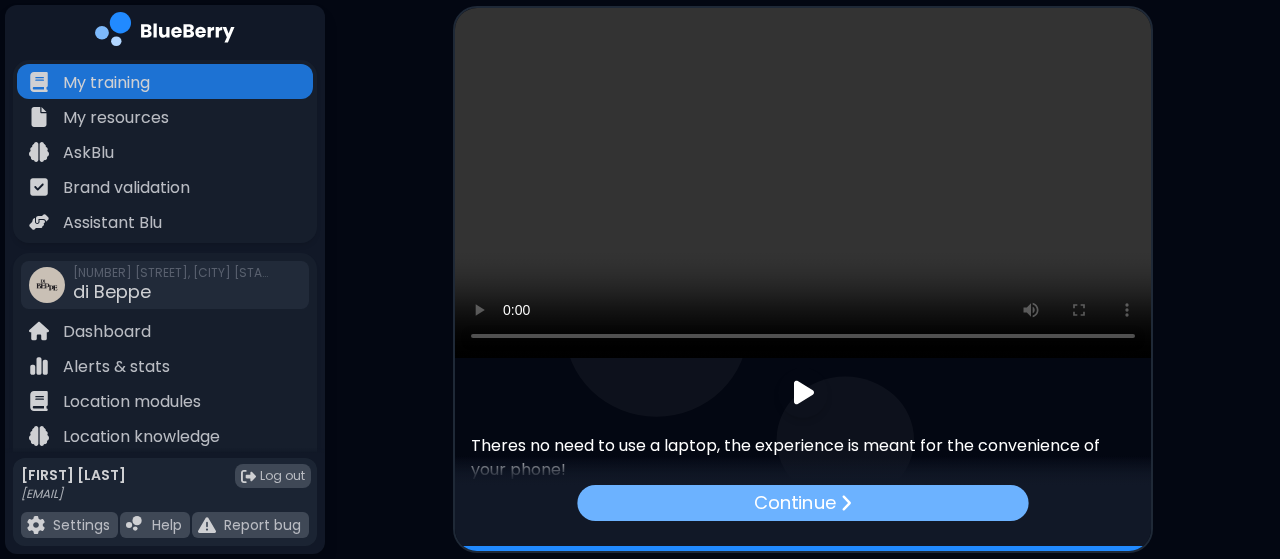 click on "Continue" at bounding box center [802, 503] 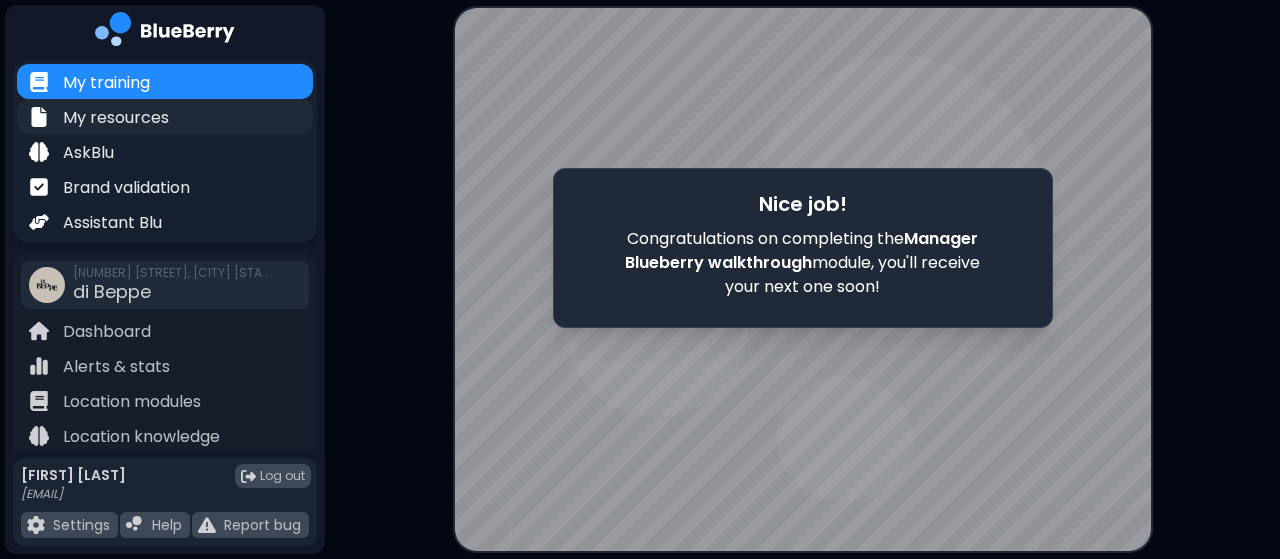 click on "My resources" at bounding box center [116, 118] 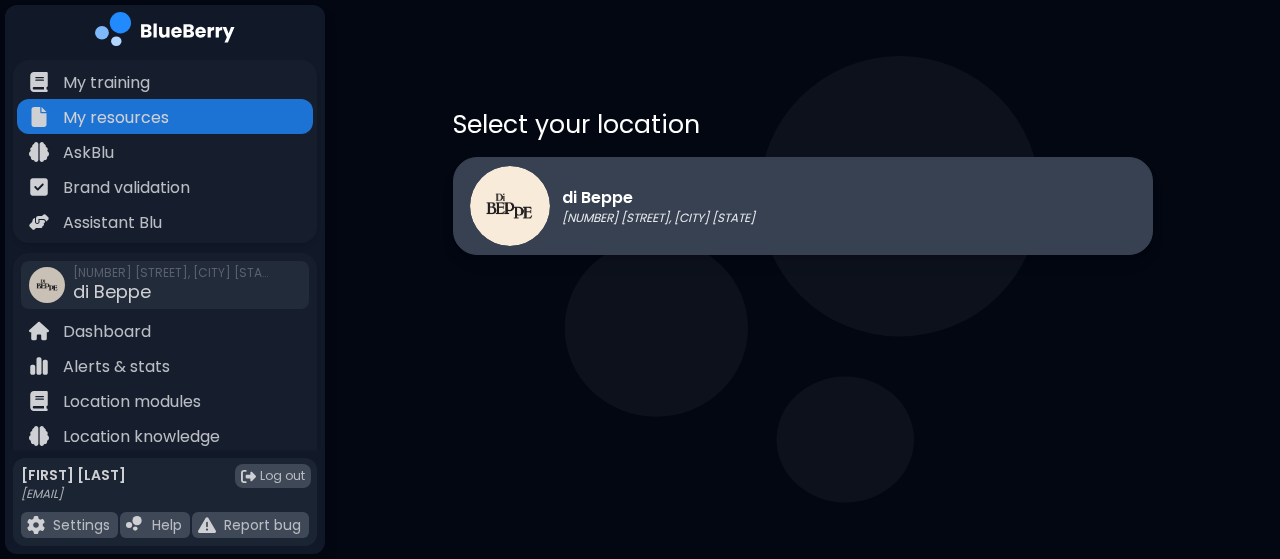 click on "[NUMBER] [STREET], [CITY] [STATE]" at bounding box center (658, 218) 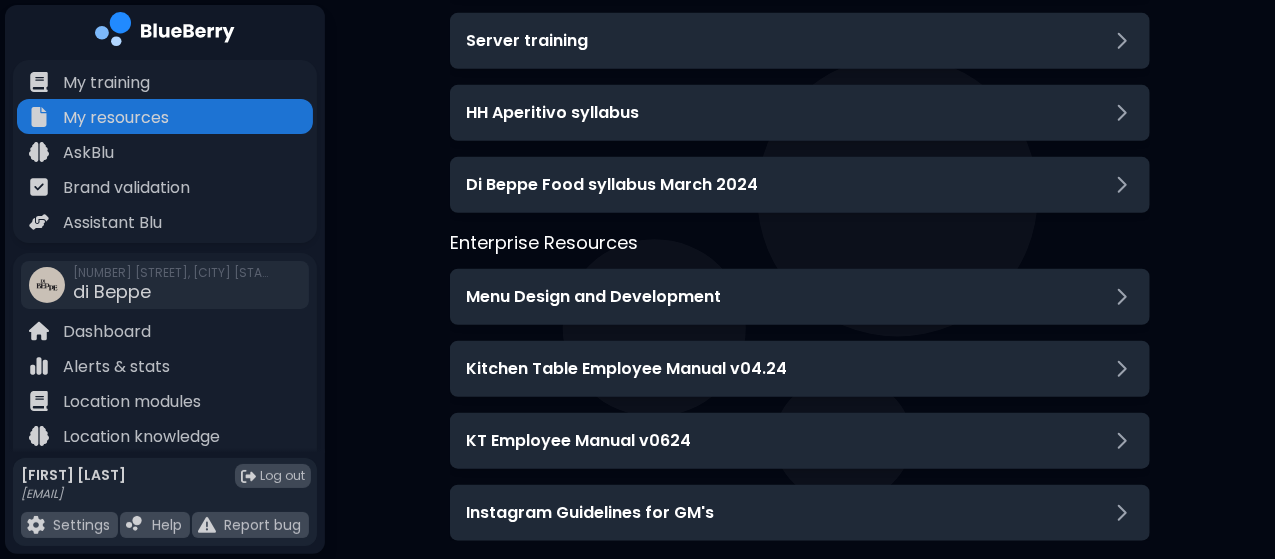scroll, scrollTop: 648, scrollLeft: 0, axis: vertical 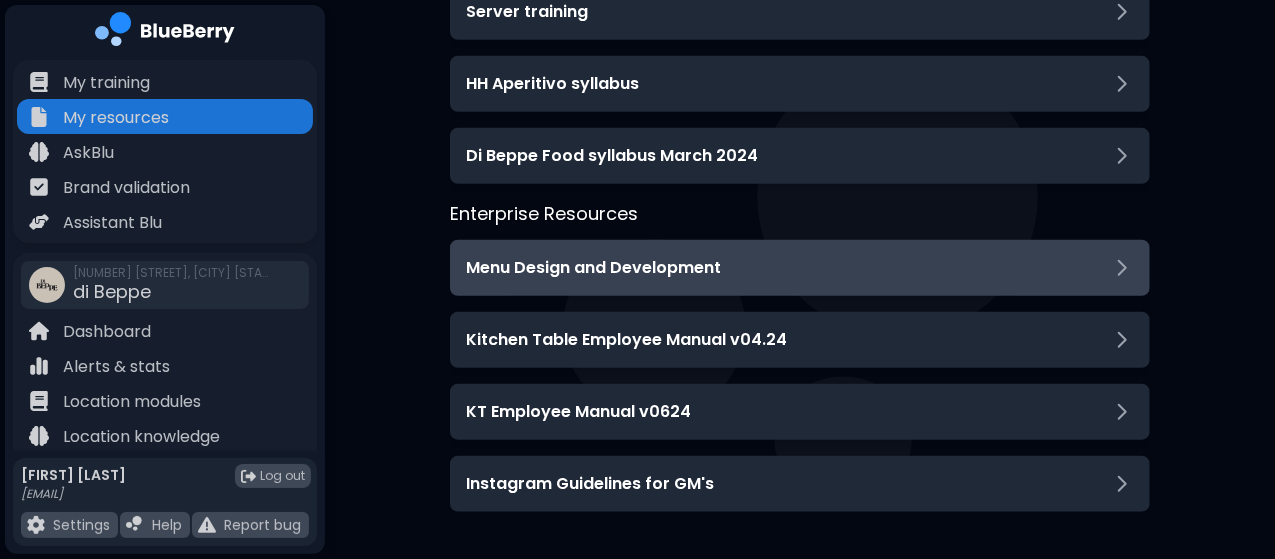 click on "Menu Design and Development" at bounding box center [593, 268] 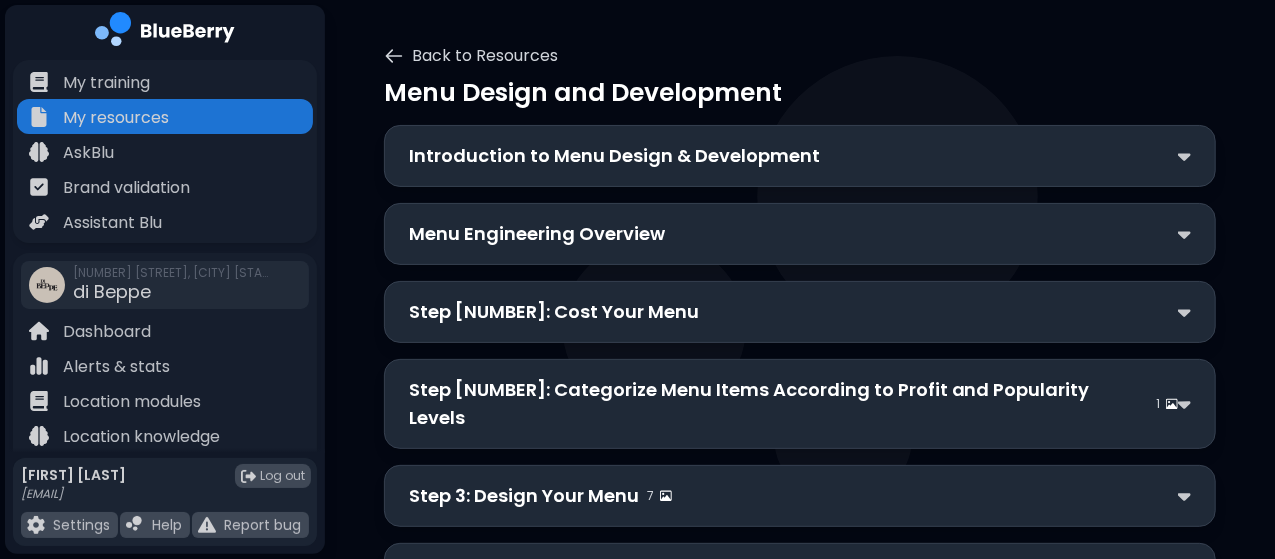 scroll, scrollTop: 72, scrollLeft: 0, axis: vertical 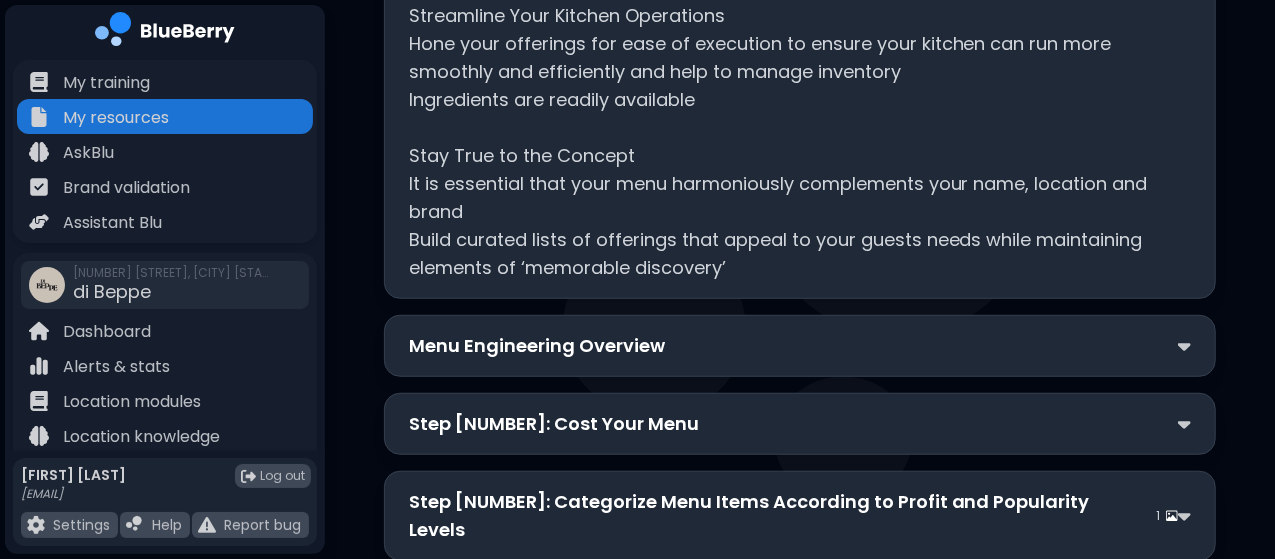 click on "Menu Engineering Overview" at bounding box center [537, 346] 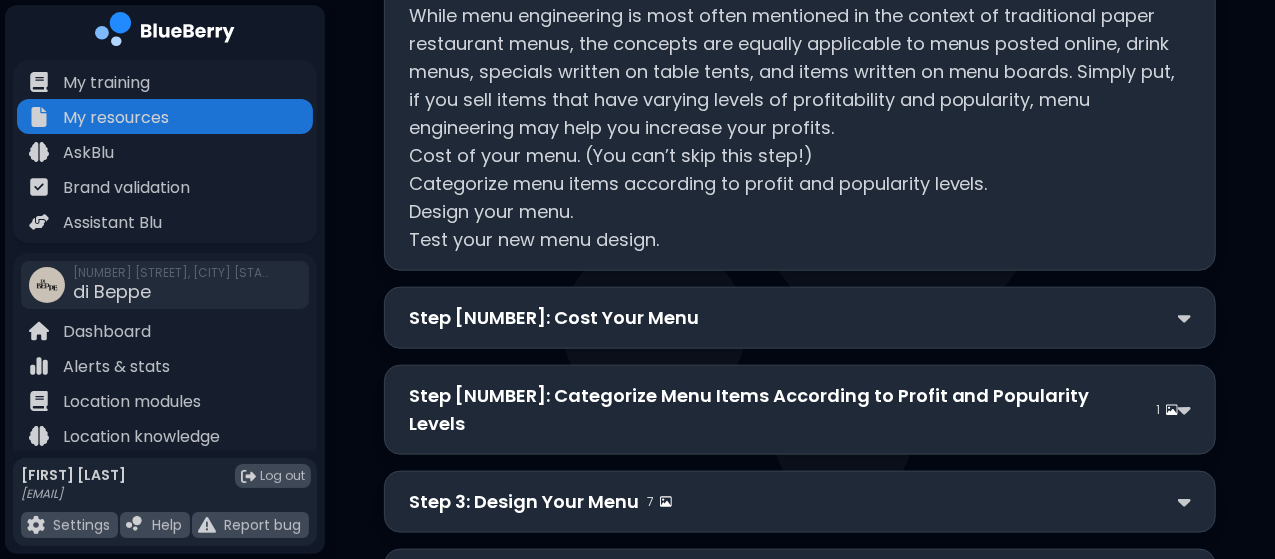 scroll, scrollTop: 1014, scrollLeft: 0, axis: vertical 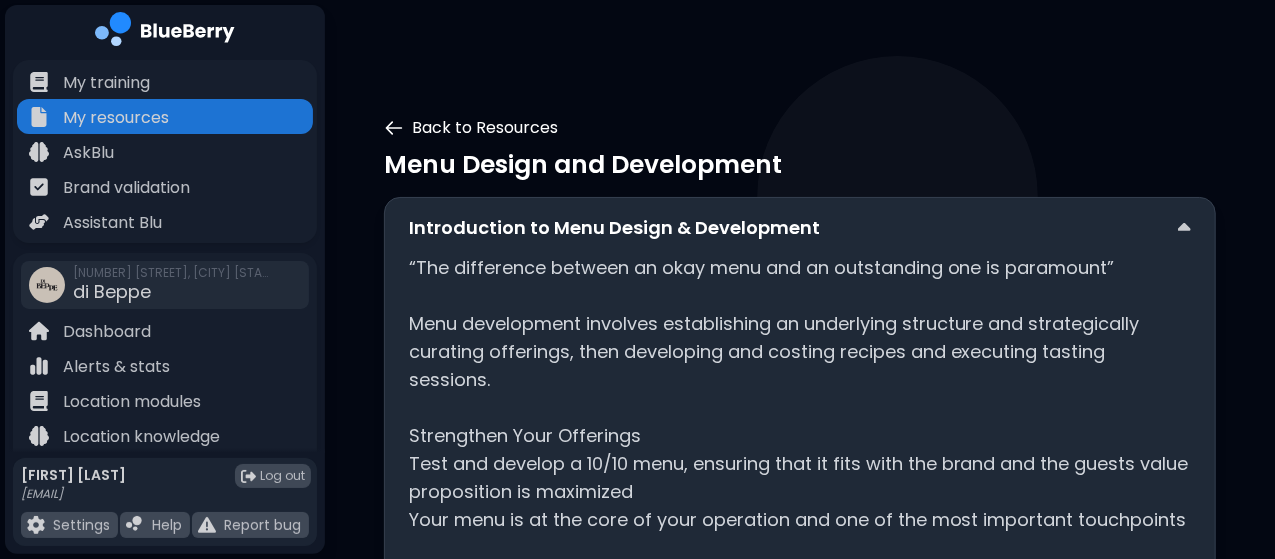 click 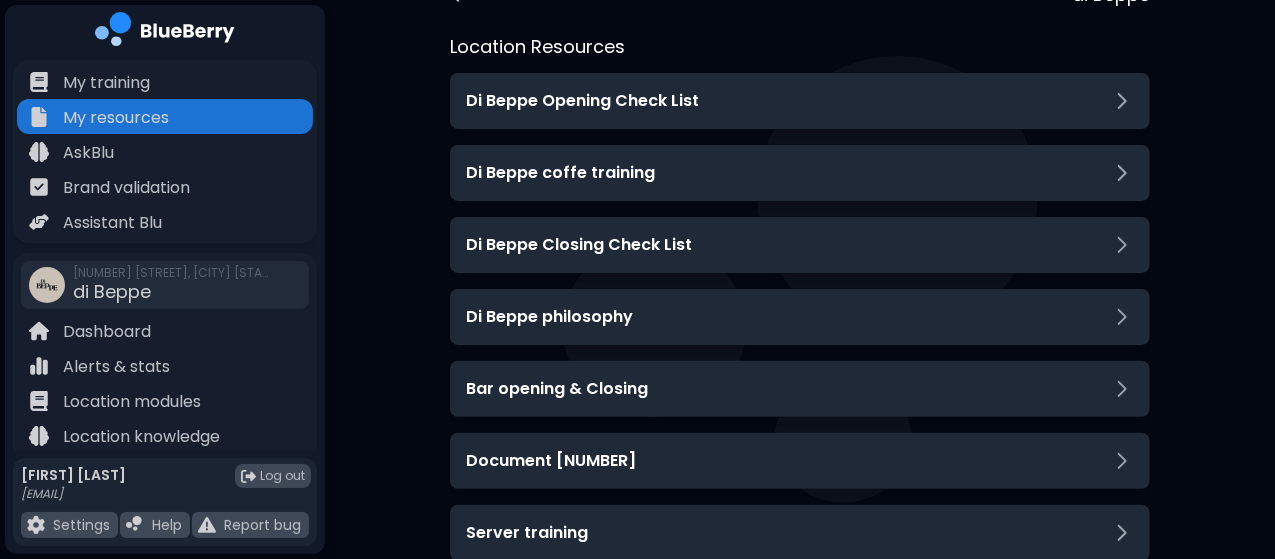 scroll, scrollTop: 648, scrollLeft: 0, axis: vertical 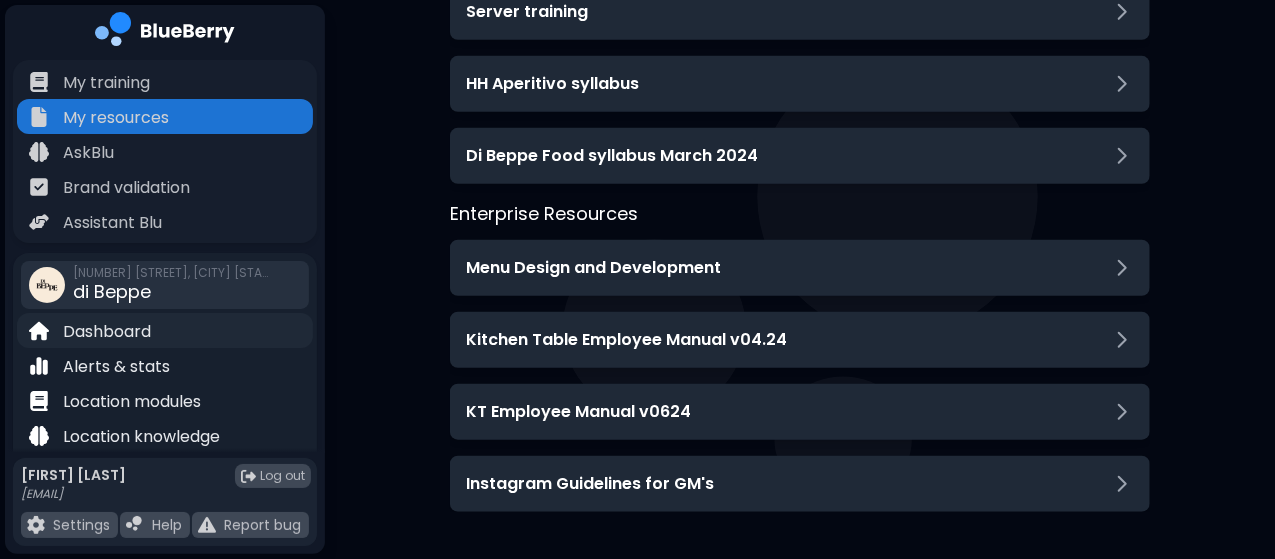 click on "Dashboard" at bounding box center [107, 332] 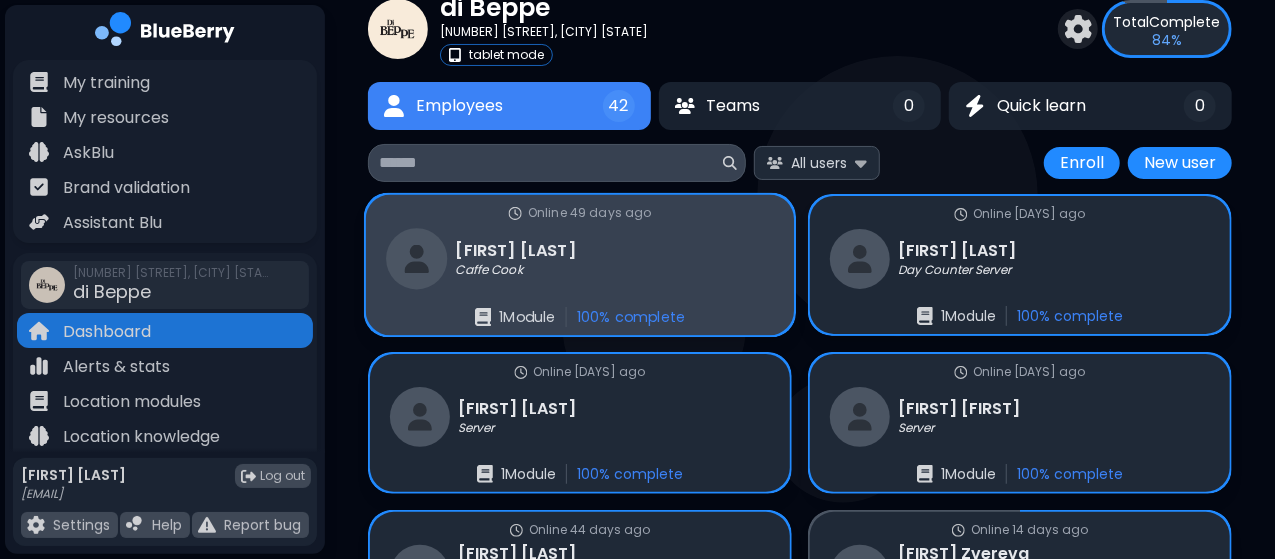 scroll, scrollTop: 82, scrollLeft: 0, axis: vertical 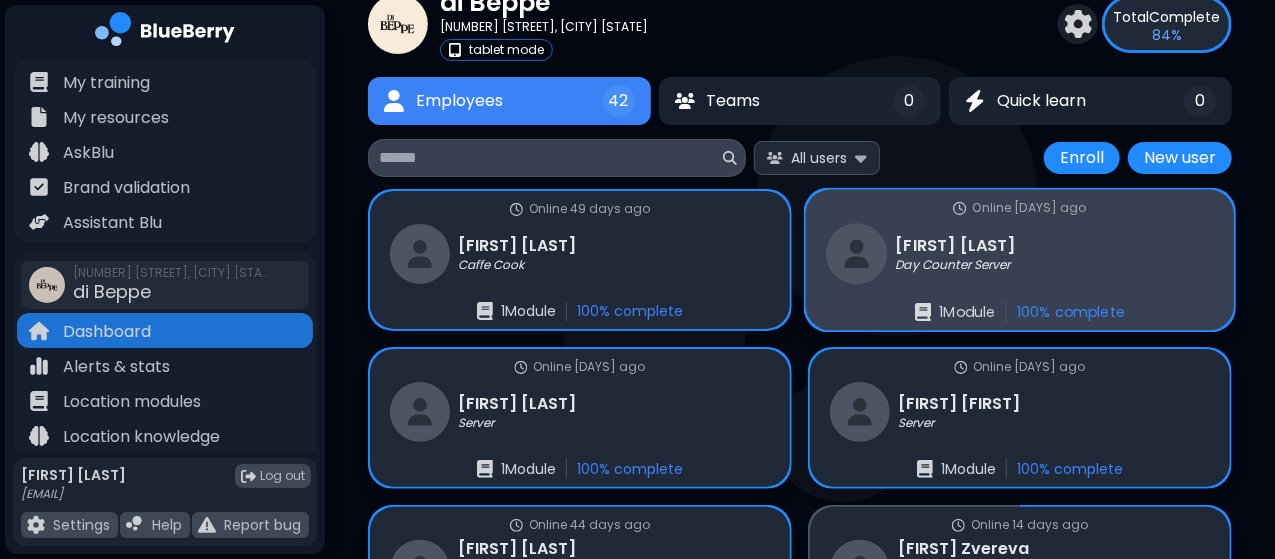 click on "Online [DAYS] ago [FIRST] [LAST] Day Counter Server [NUMBER] Module [NUMBER] % complete" at bounding box center (1020, 260) 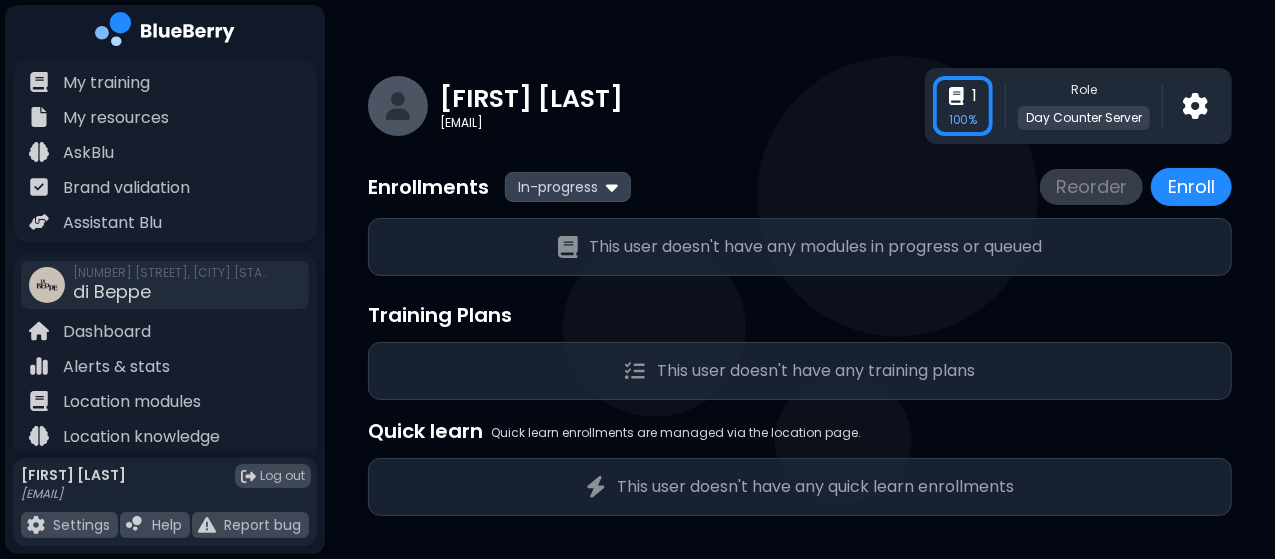 scroll, scrollTop: 18, scrollLeft: 0, axis: vertical 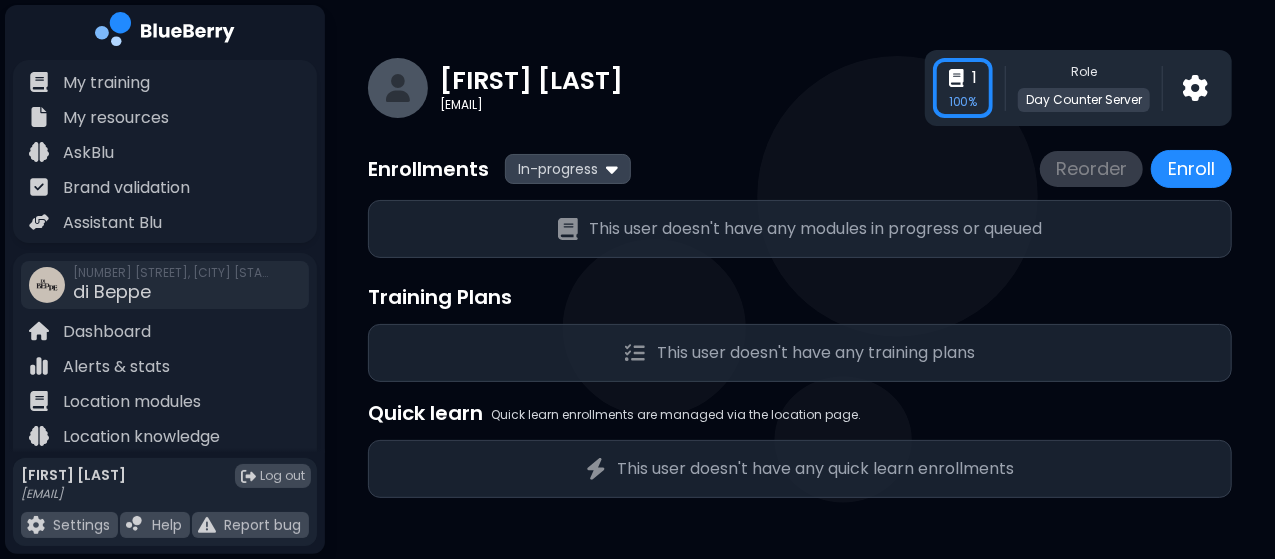 click at bounding box center (963, 88) 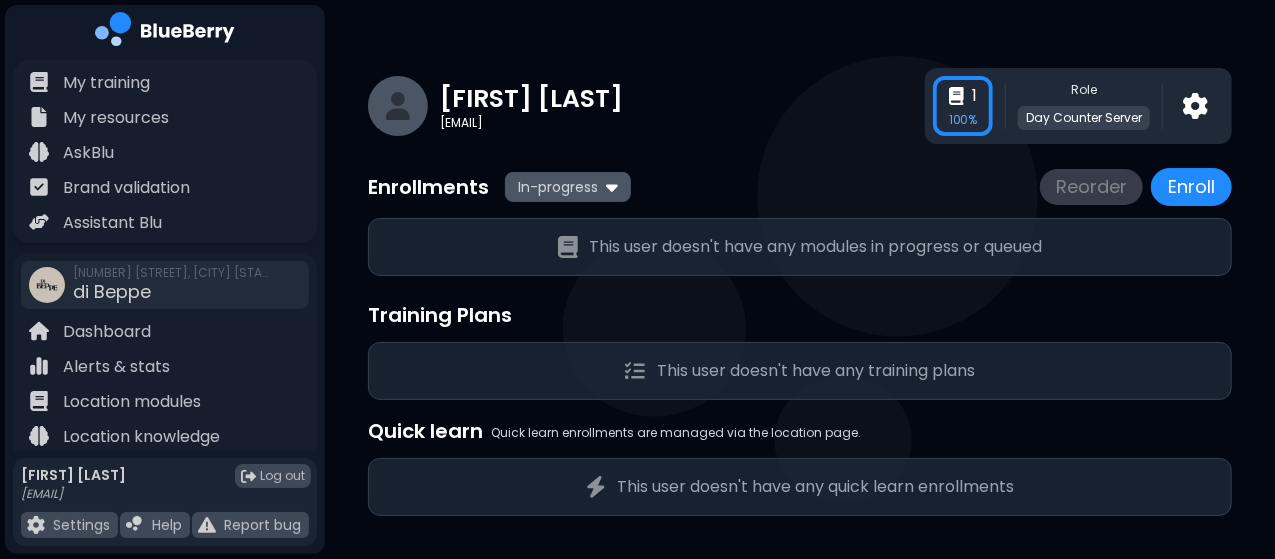 click on "In-progress" at bounding box center (558, 187) 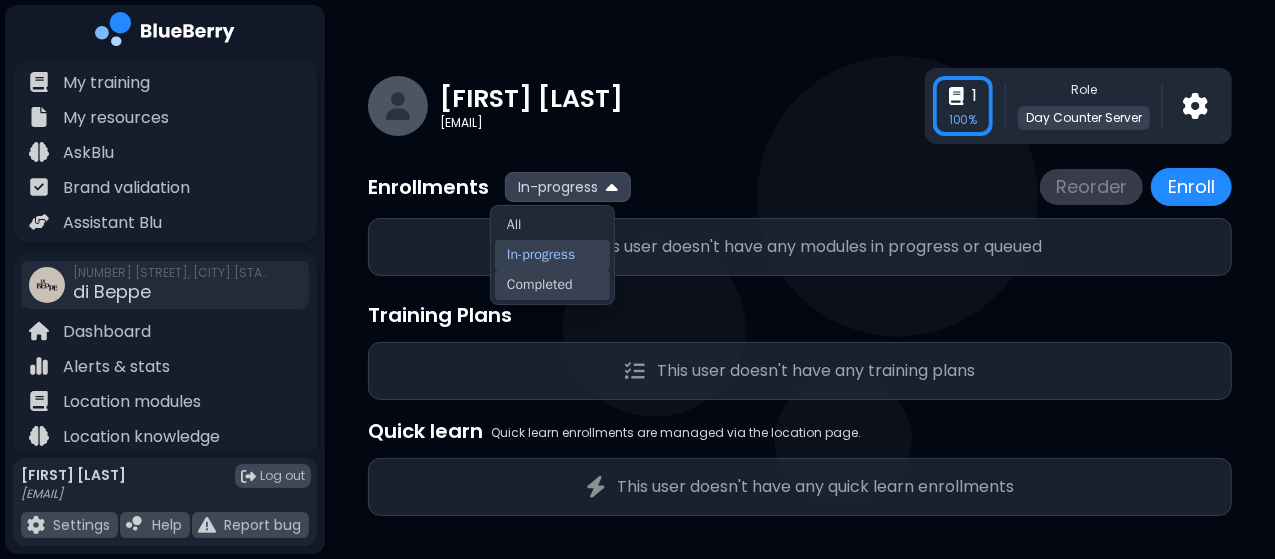 click on "Completed" at bounding box center [552, 285] 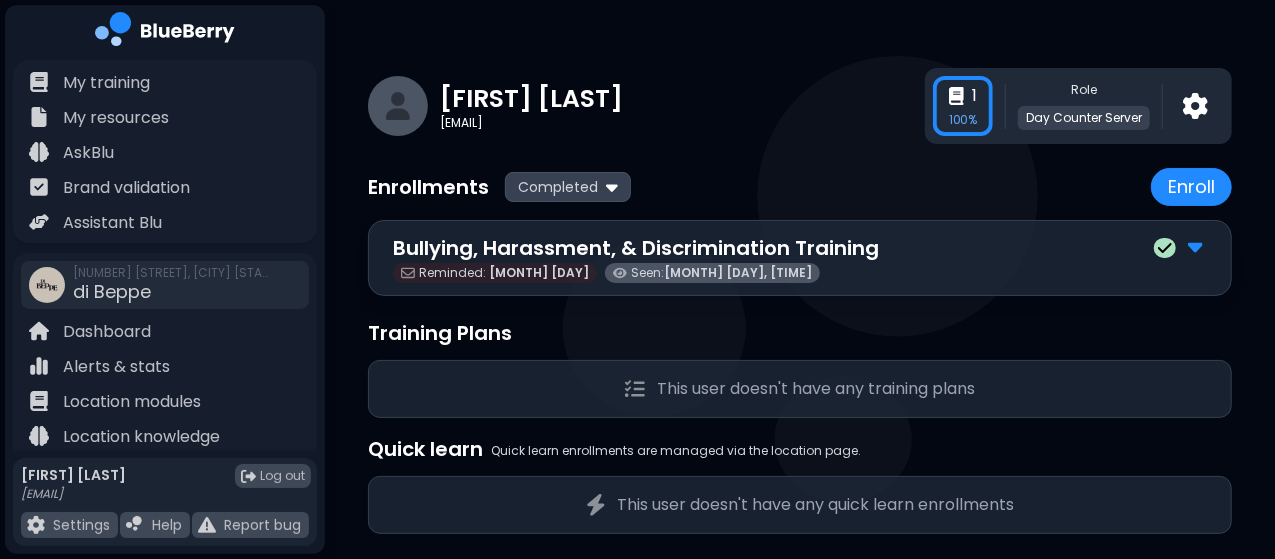 click on "Bullying, Harassment, & Discrimination Training" at bounding box center (800, 248) 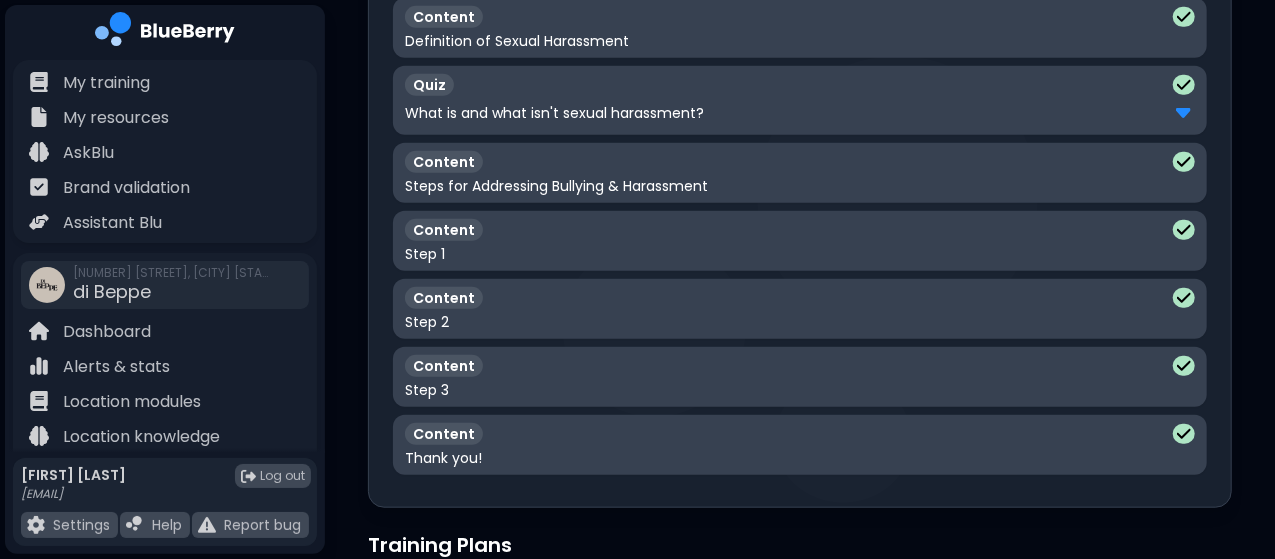 scroll, scrollTop: 691, scrollLeft: 0, axis: vertical 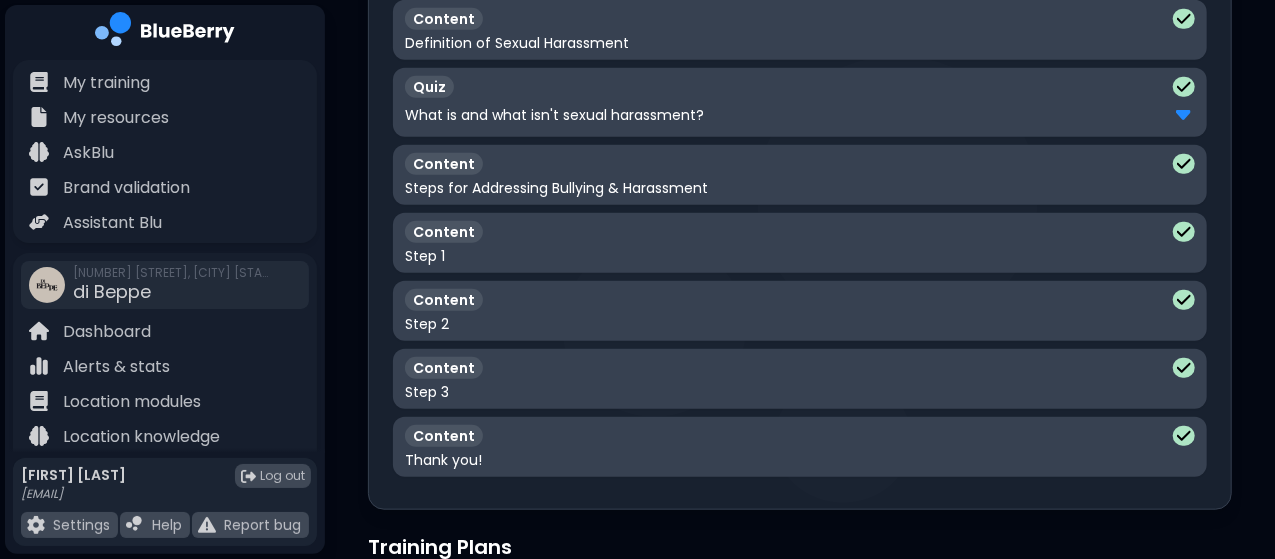 click on "Quiz What is and what isn't sexual harassment?" at bounding box center (800, 102) 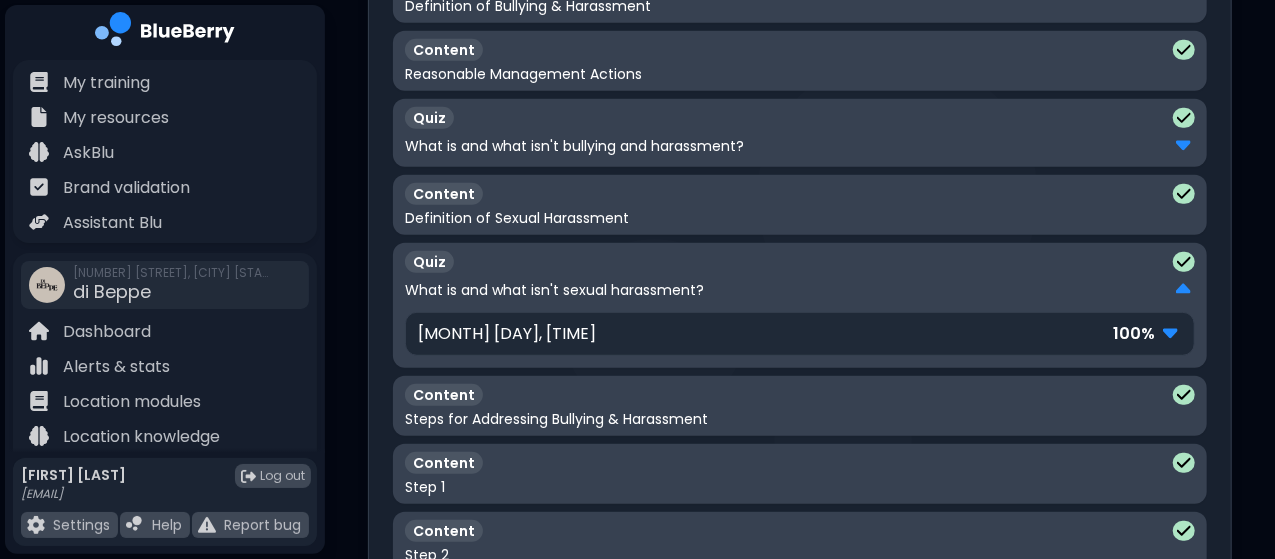 scroll, scrollTop: 517, scrollLeft: 0, axis: vertical 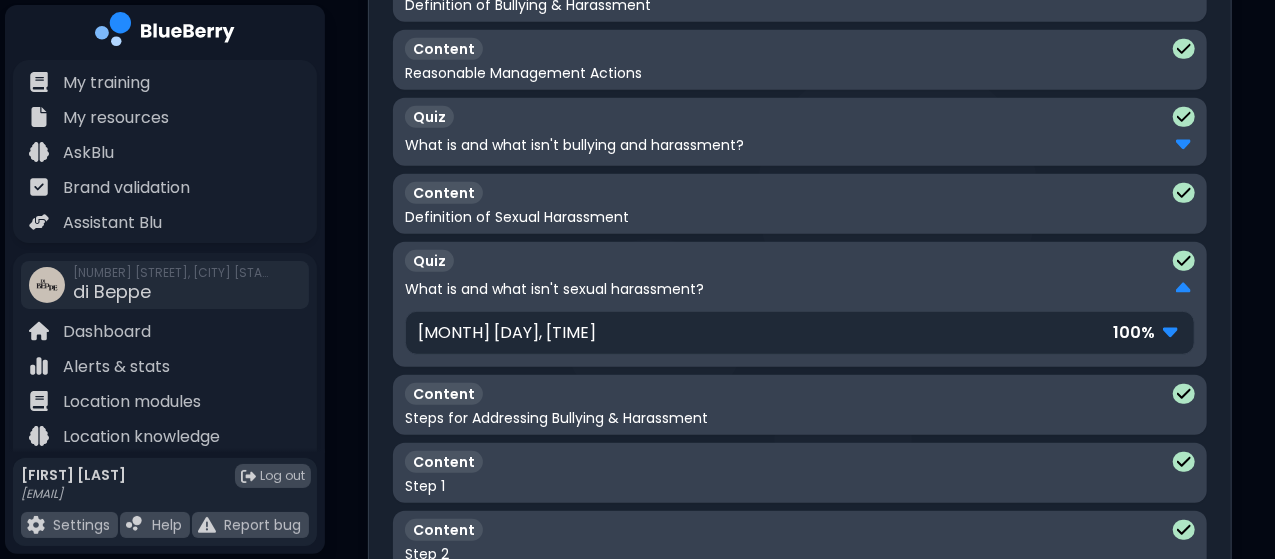 click on "What is and what isn't bullying and harassment?" at bounding box center [800, 145] 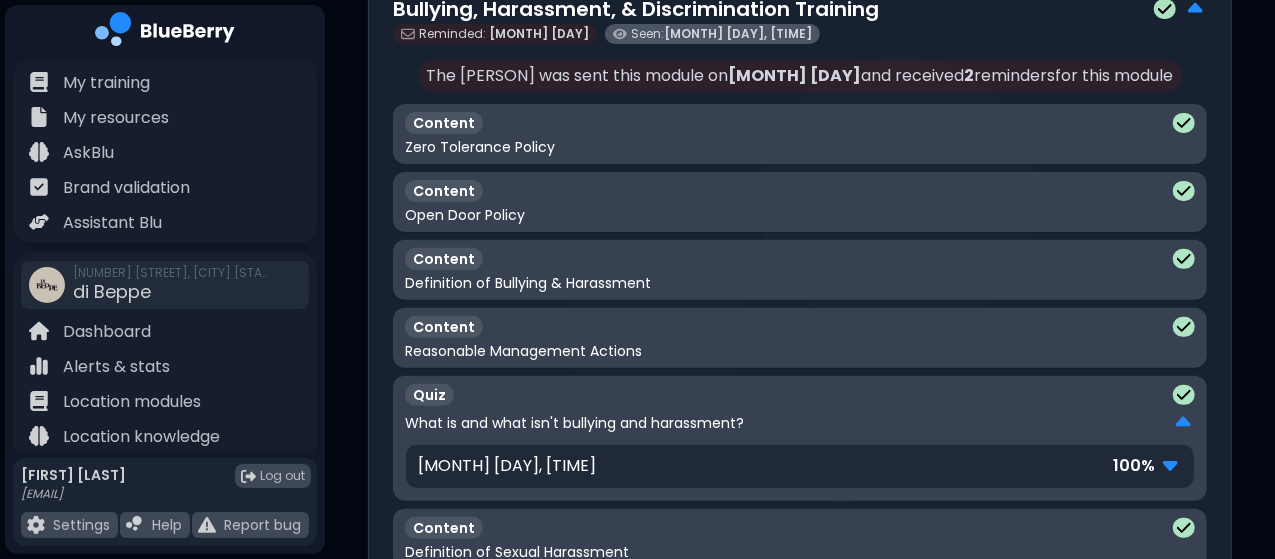 scroll, scrollTop: 0, scrollLeft: 0, axis: both 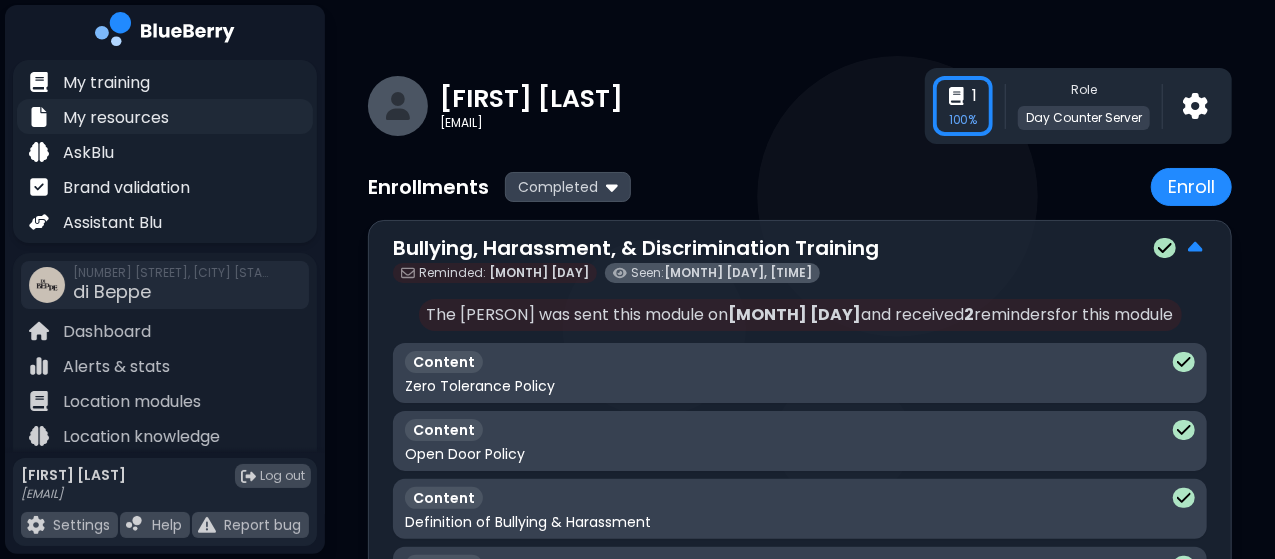 click on "My resources" at bounding box center (116, 118) 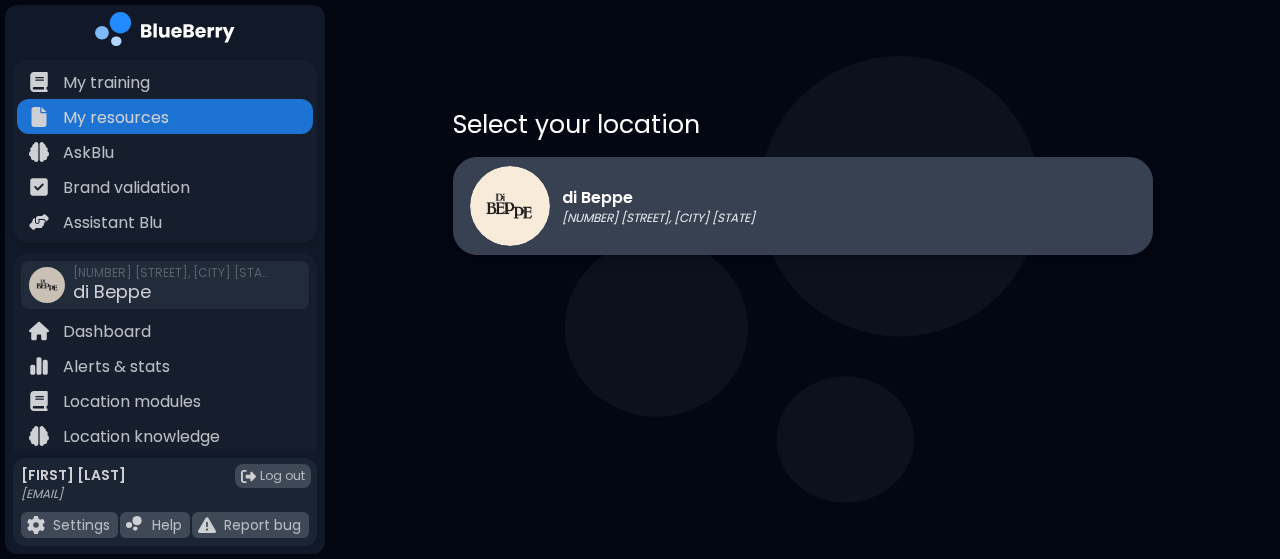 click on "di Beppe" at bounding box center (658, 198) 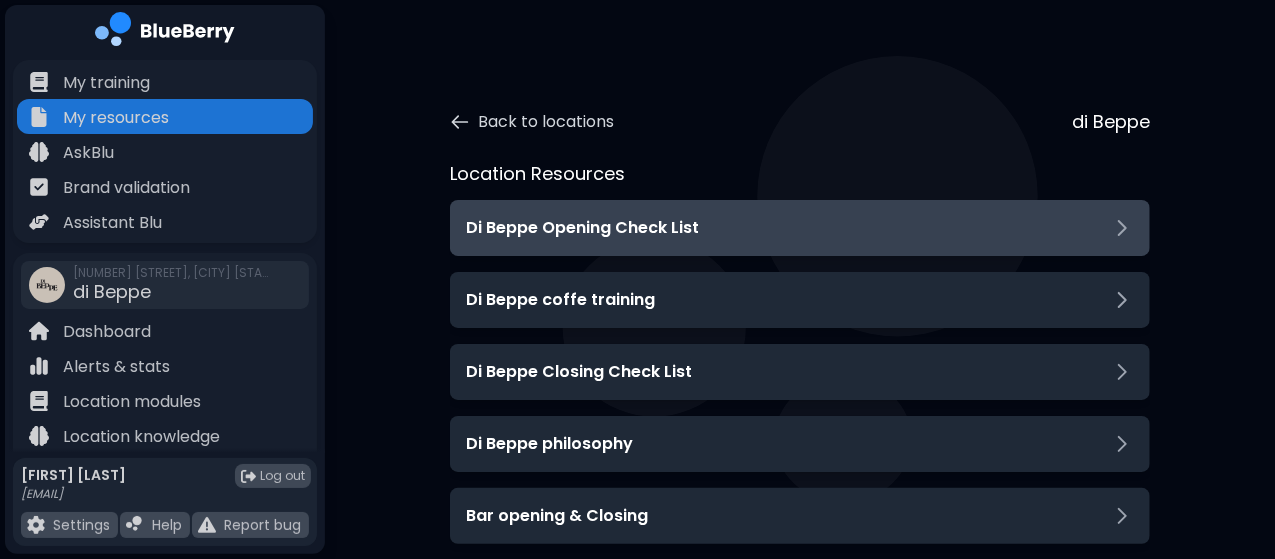 click on "Di Beppe Opening Check List" at bounding box center (582, 228) 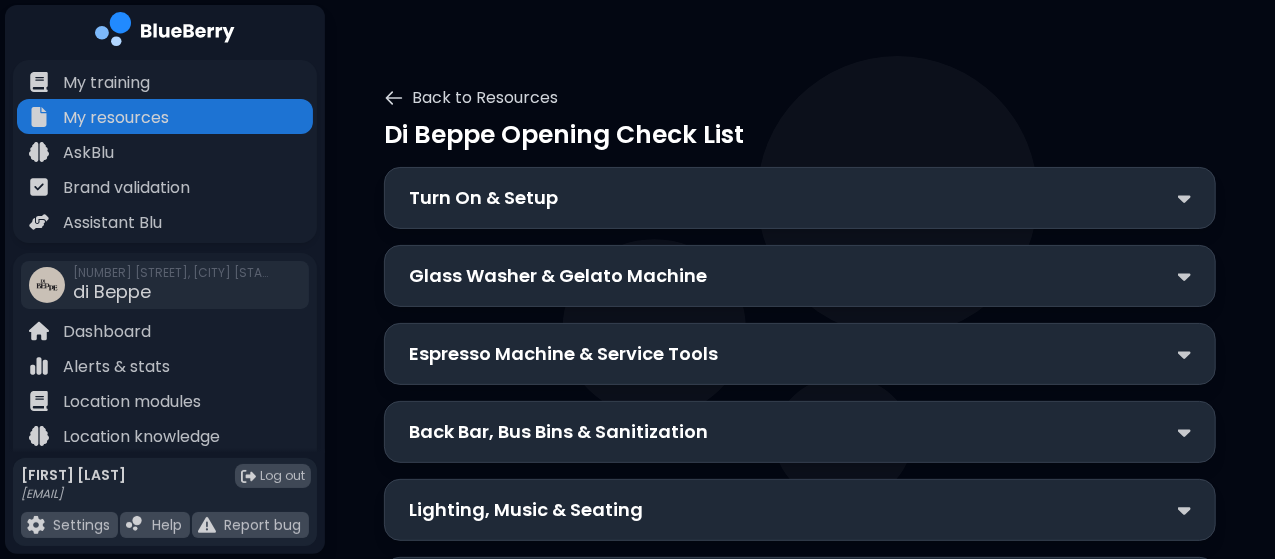 scroll, scrollTop: 31, scrollLeft: 0, axis: vertical 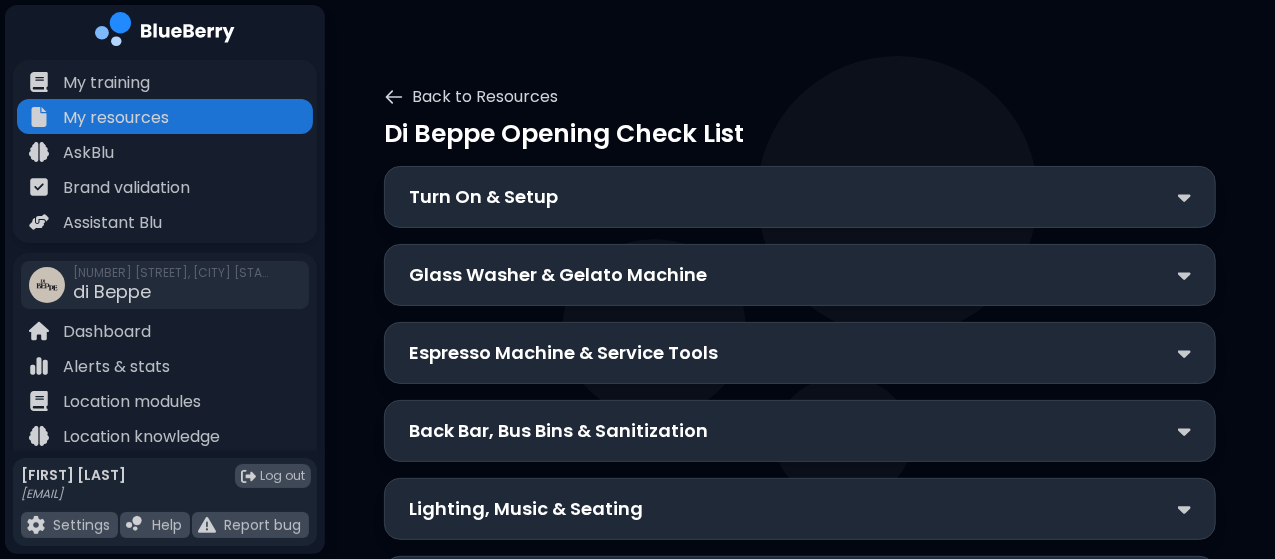 click on "Turn On & Setup" at bounding box center (800, 197) 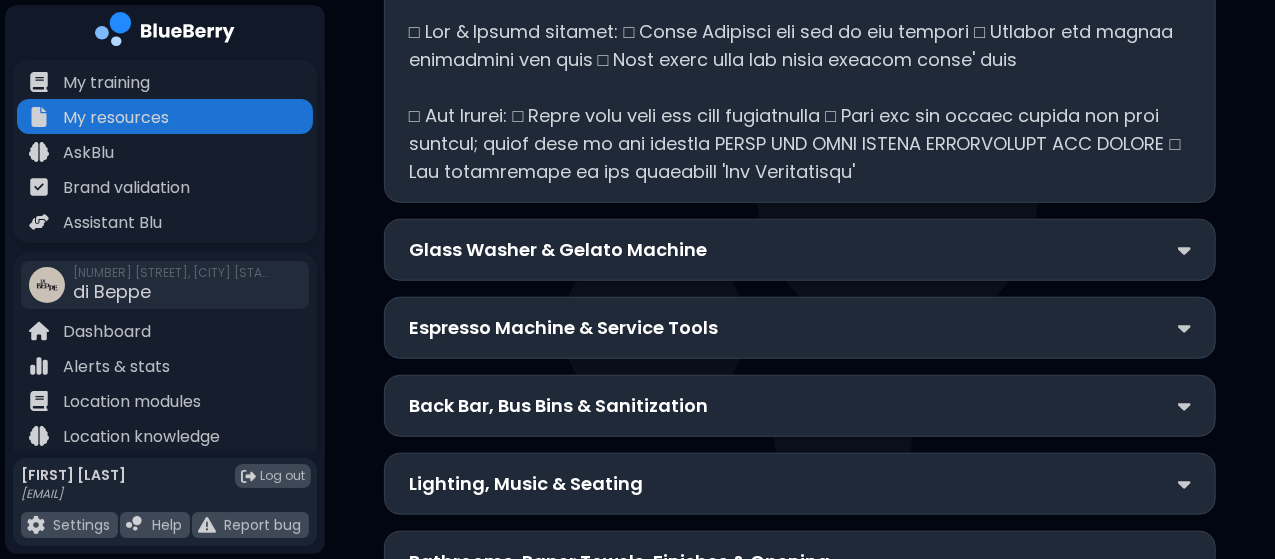 scroll, scrollTop: 685, scrollLeft: 0, axis: vertical 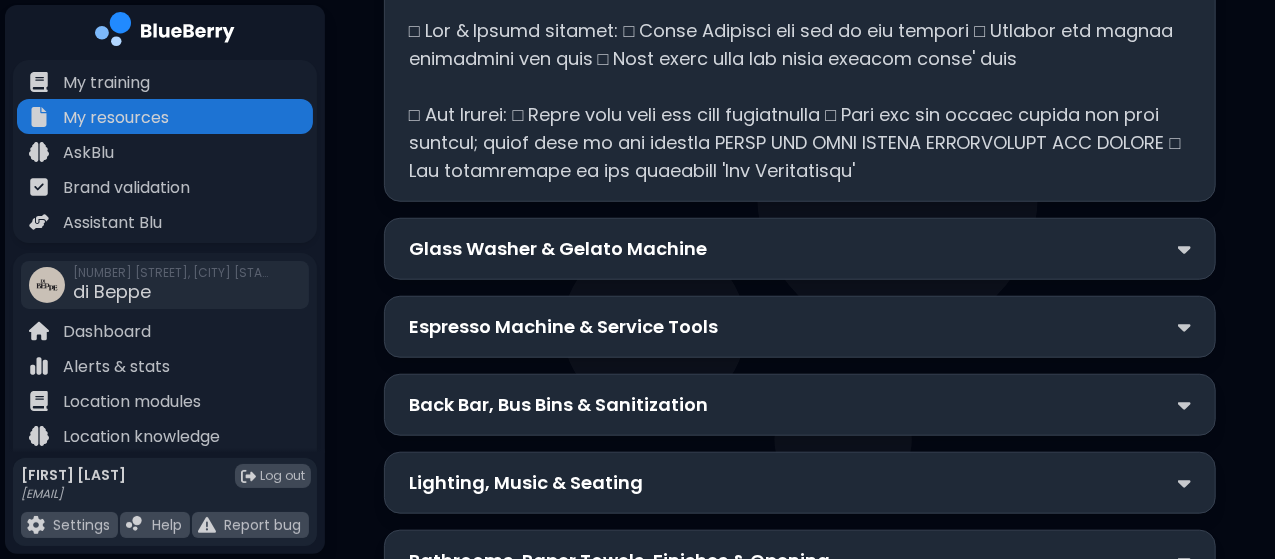 click on "Glass Washer & Gelato Machine" at bounding box center [800, 249] 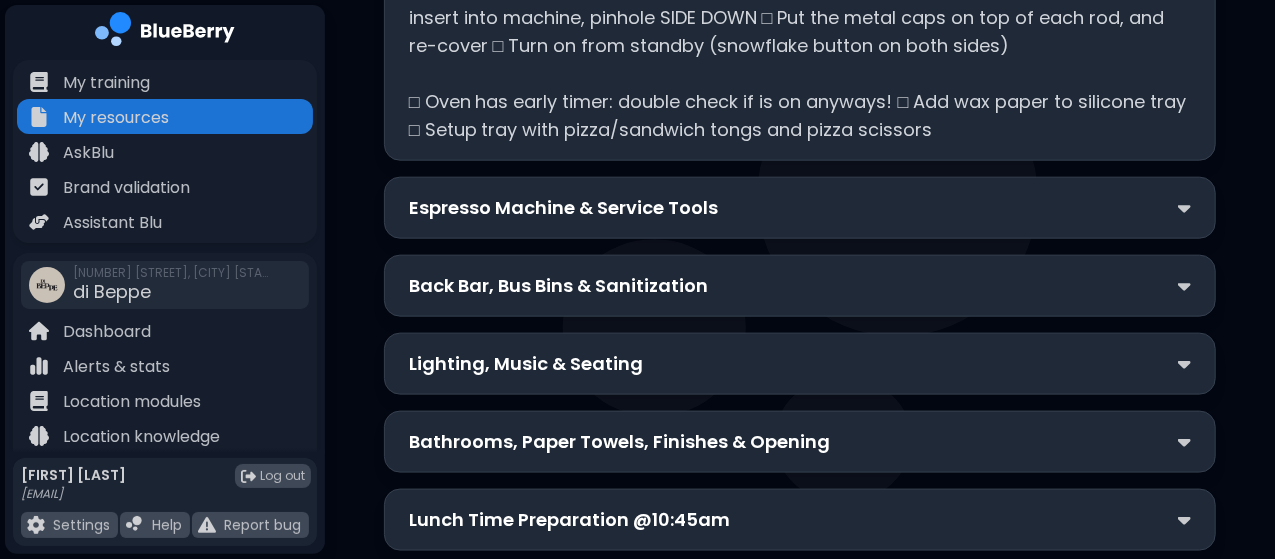 scroll, scrollTop: 1204, scrollLeft: 0, axis: vertical 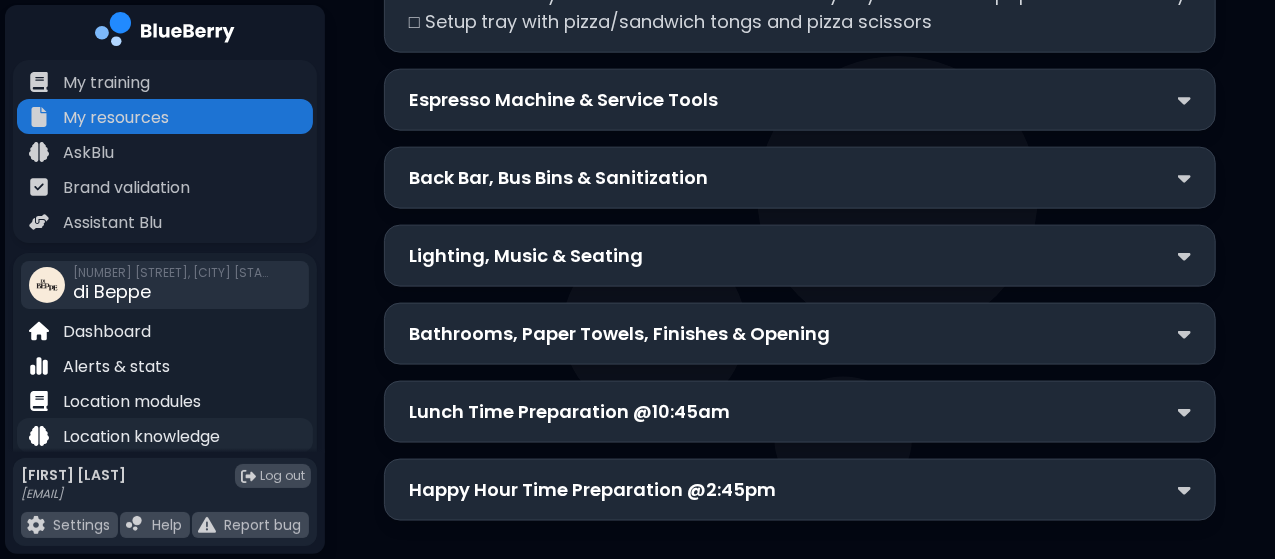 click on "Location knowledge" at bounding box center [141, 437] 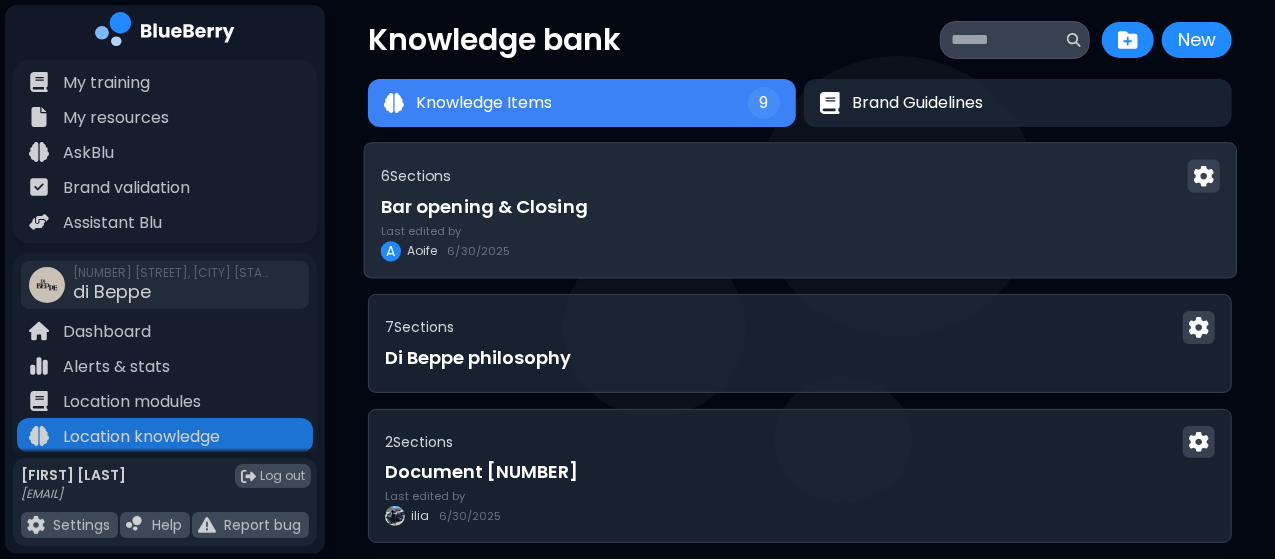 scroll, scrollTop: 29, scrollLeft: 0, axis: vertical 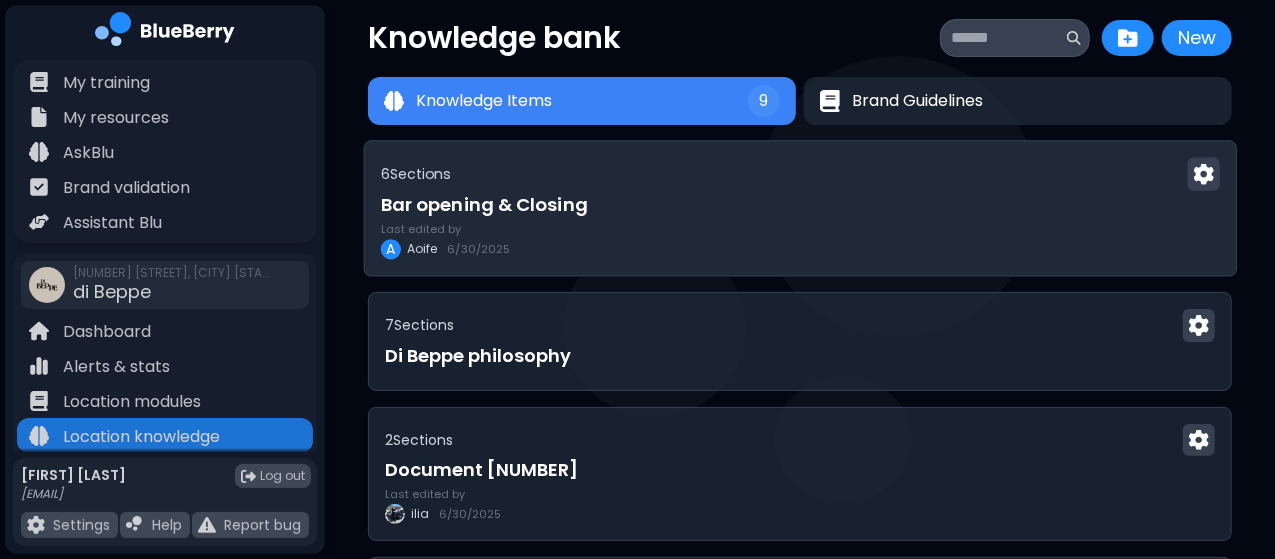 click on "Last edited by A [FIRST] [DAY]/[MONTH]/[YEAR]" at bounding box center [800, 241] 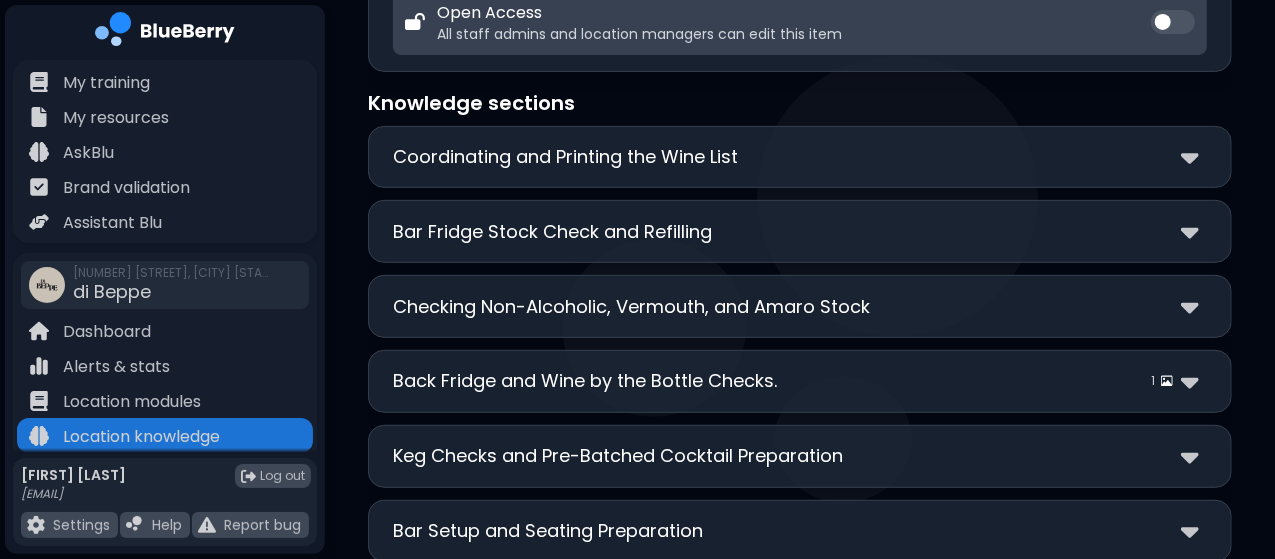 scroll, scrollTop: 350, scrollLeft: 0, axis: vertical 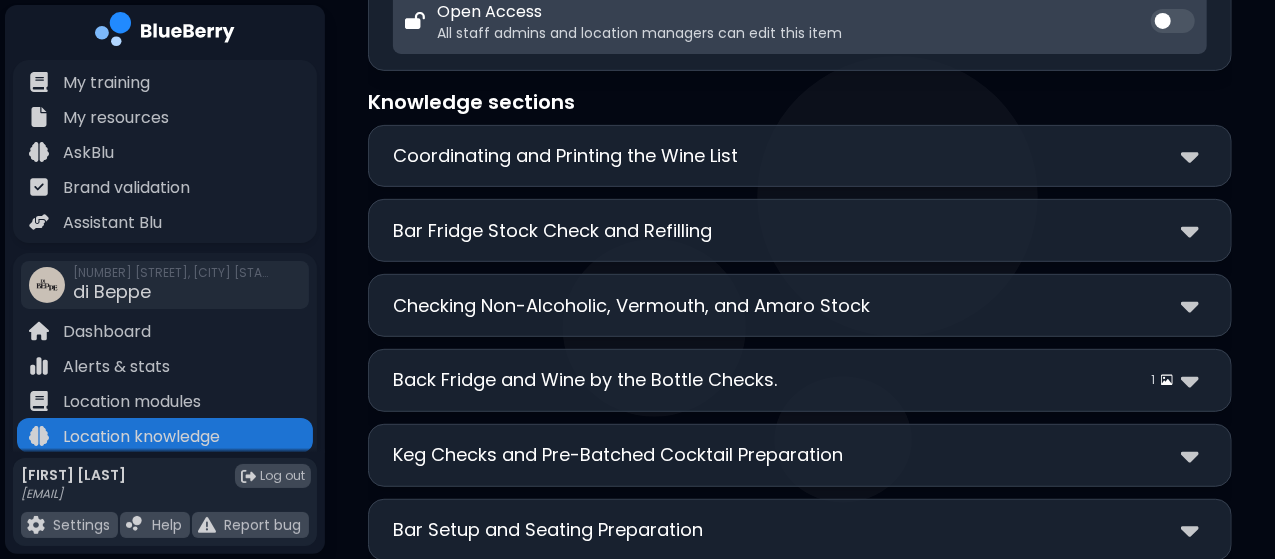 click on "Coordinating and Printing the Wine List" at bounding box center [565, 156] 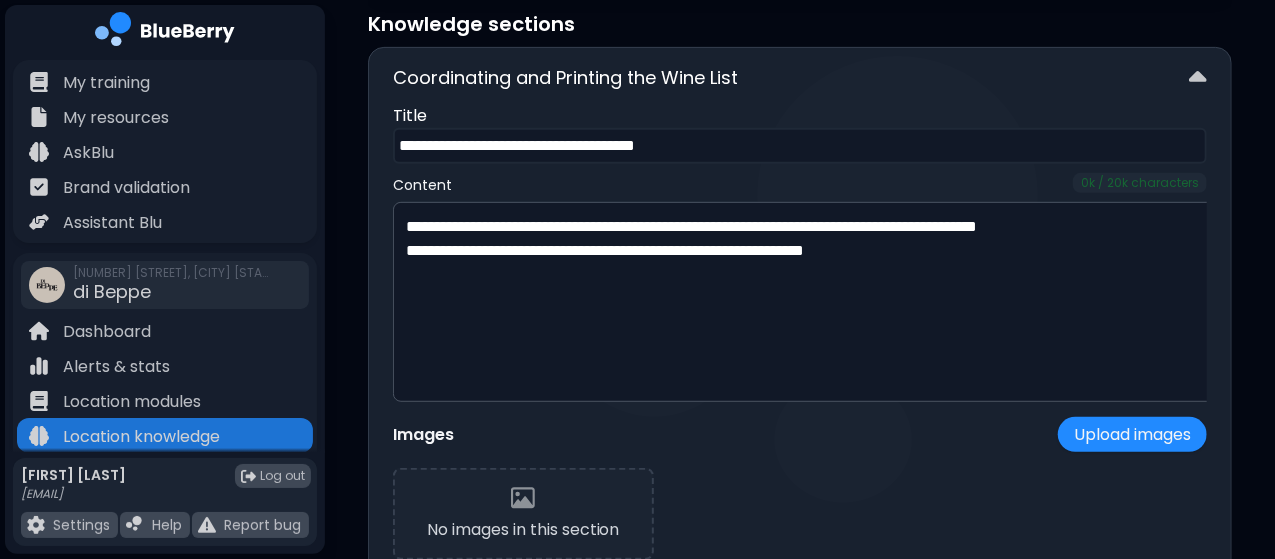 scroll, scrollTop: 422, scrollLeft: 0, axis: vertical 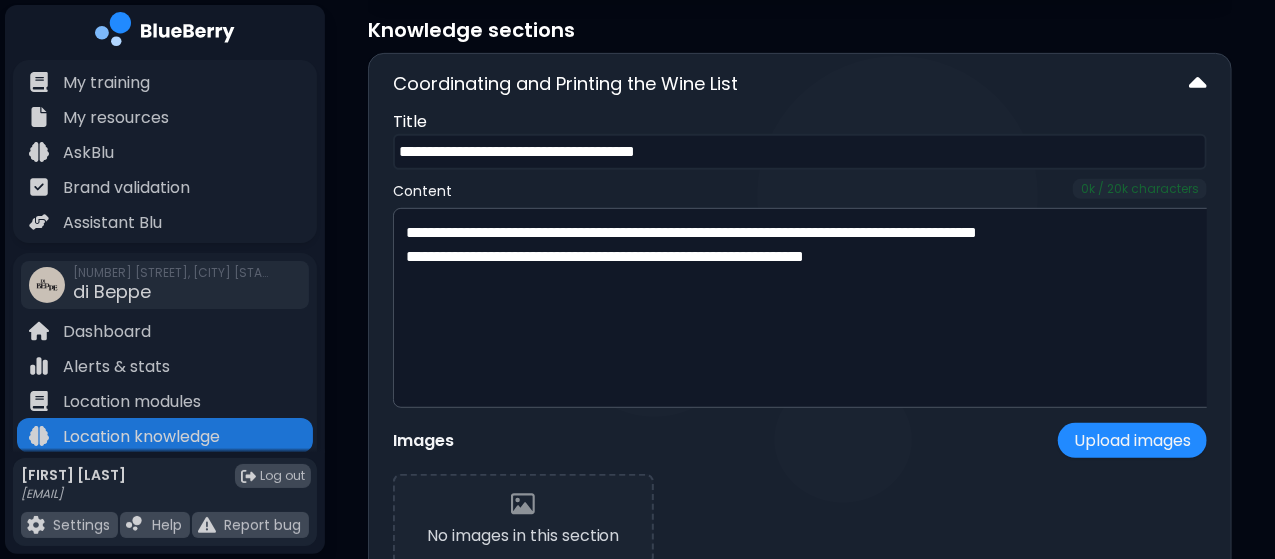 click at bounding box center (1198, 84) 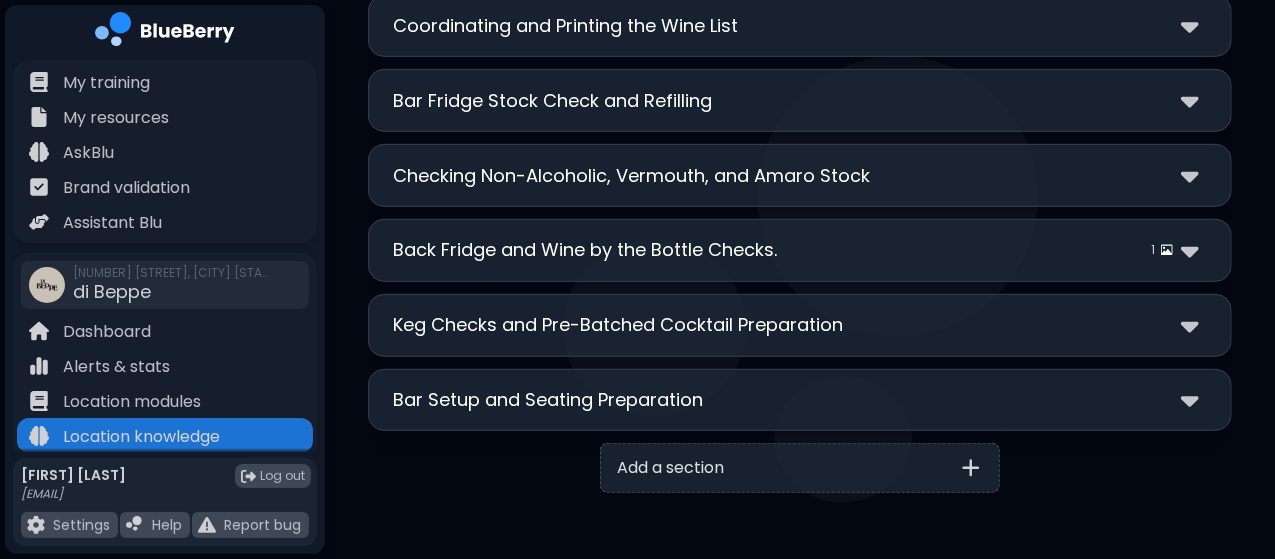 scroll, scrollTop: 0, scrollLeft: 0, axis: both 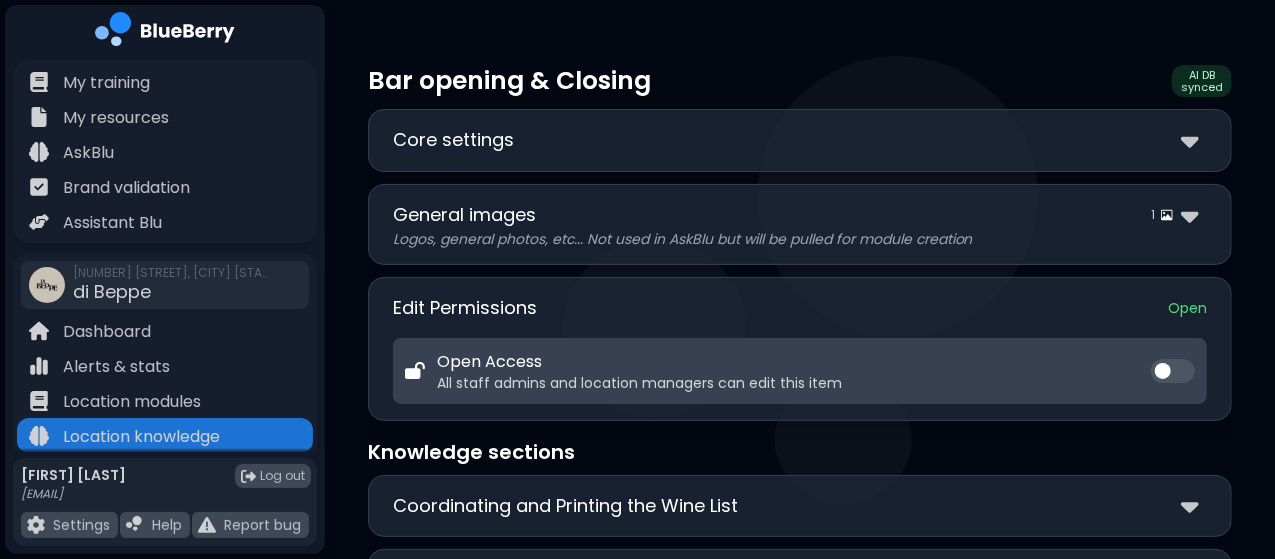 click on "General images [NUMBER]" at bounding box center [800, 215] 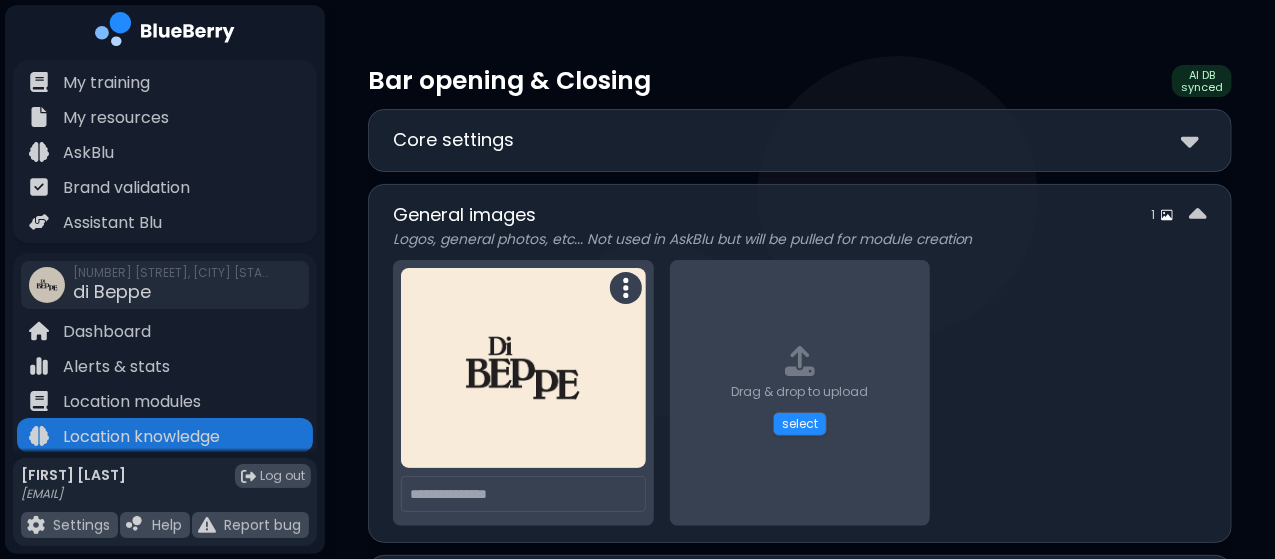 click on "General images [NUMBER]" at bounding box center [800, 215] 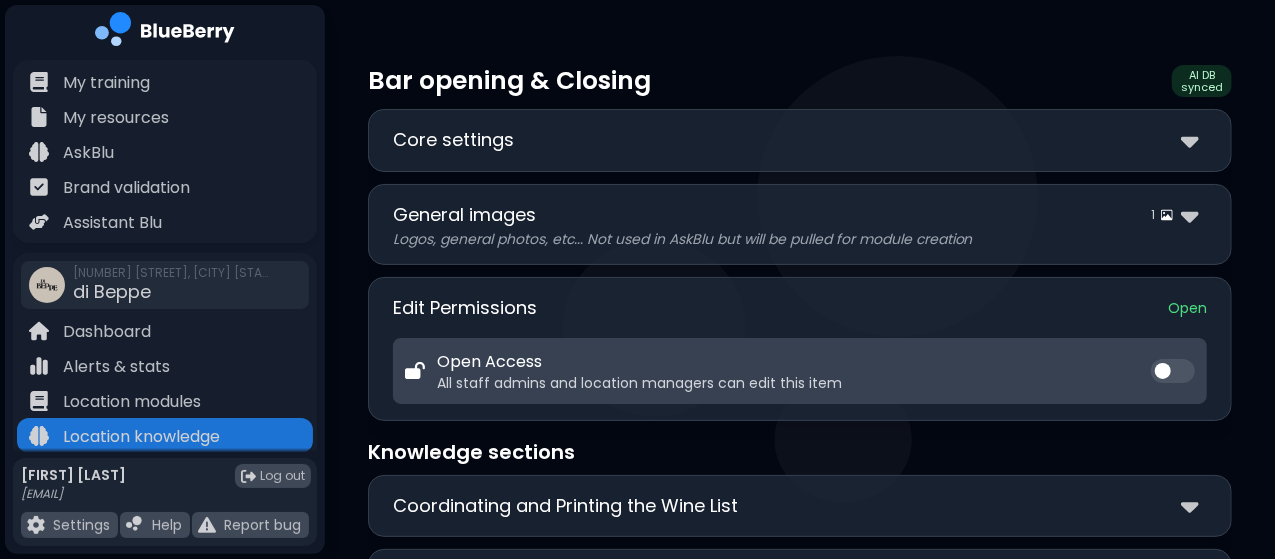 click on "**********" at bounding box center (800, 140) 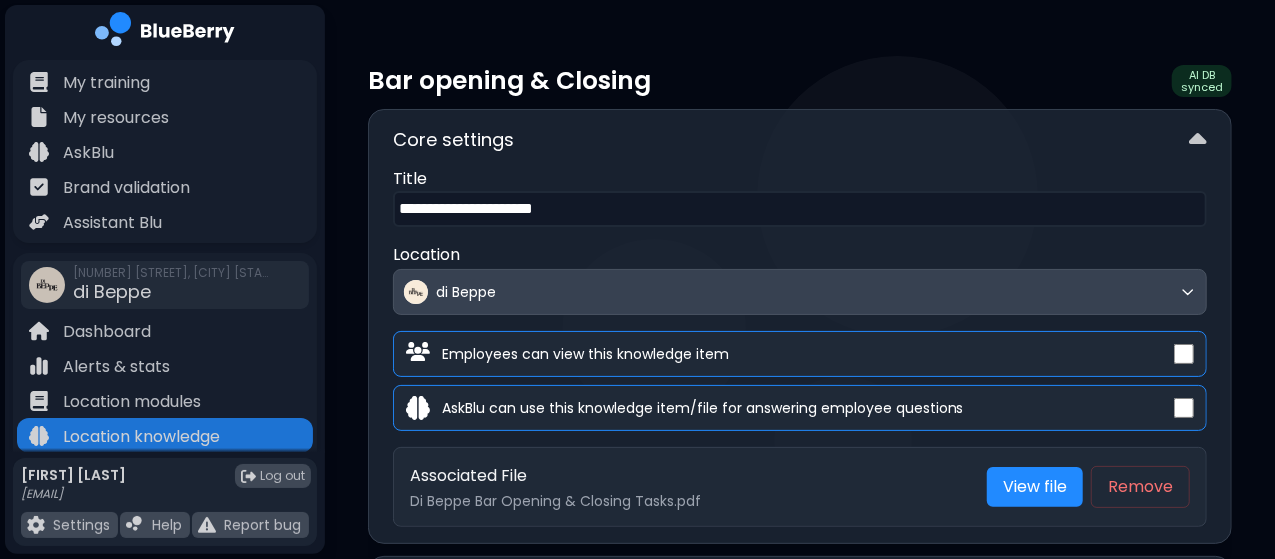 click at bounding box center [1198, 140] 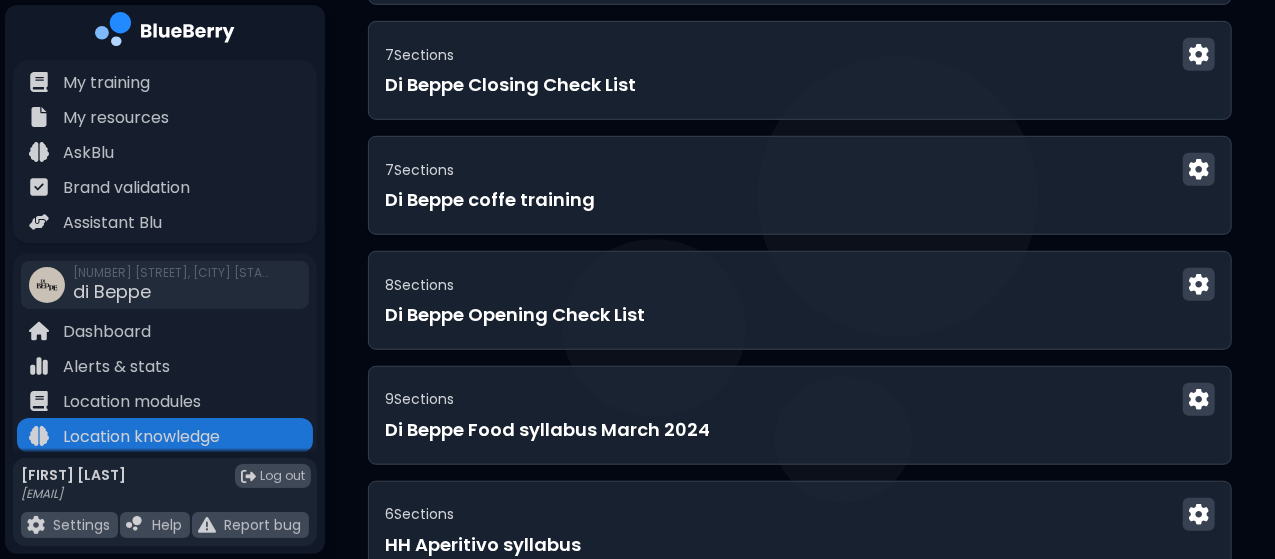 scroll, scrollTop: 741, scrollLeft: 0, axis: vertical 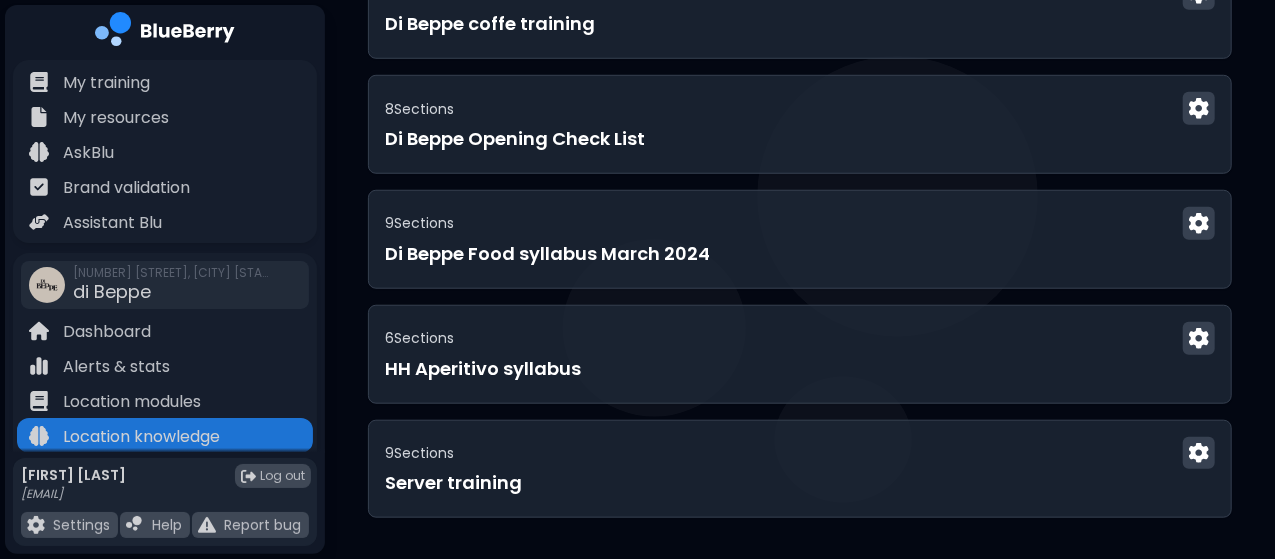 click on "[NUMBER] Section s" at bounding box center (800, 338) 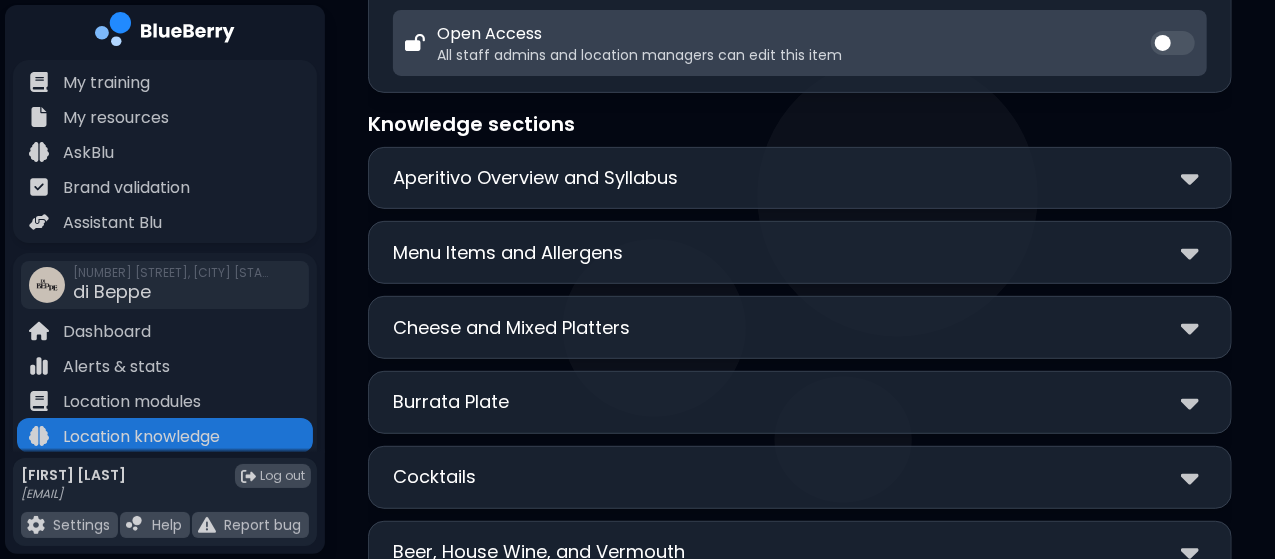 scroll, scrollTop: 317, scrollLeft: 0, axis: vertical 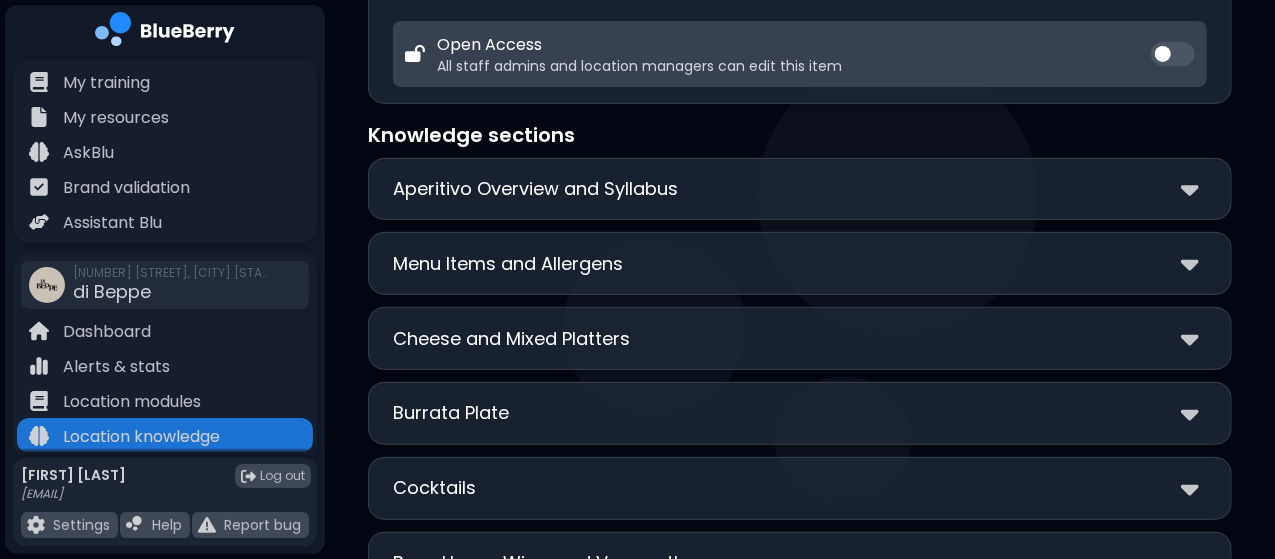 click on "Aperitivo Overview and Syllabus" at bounding box center [535, 189] 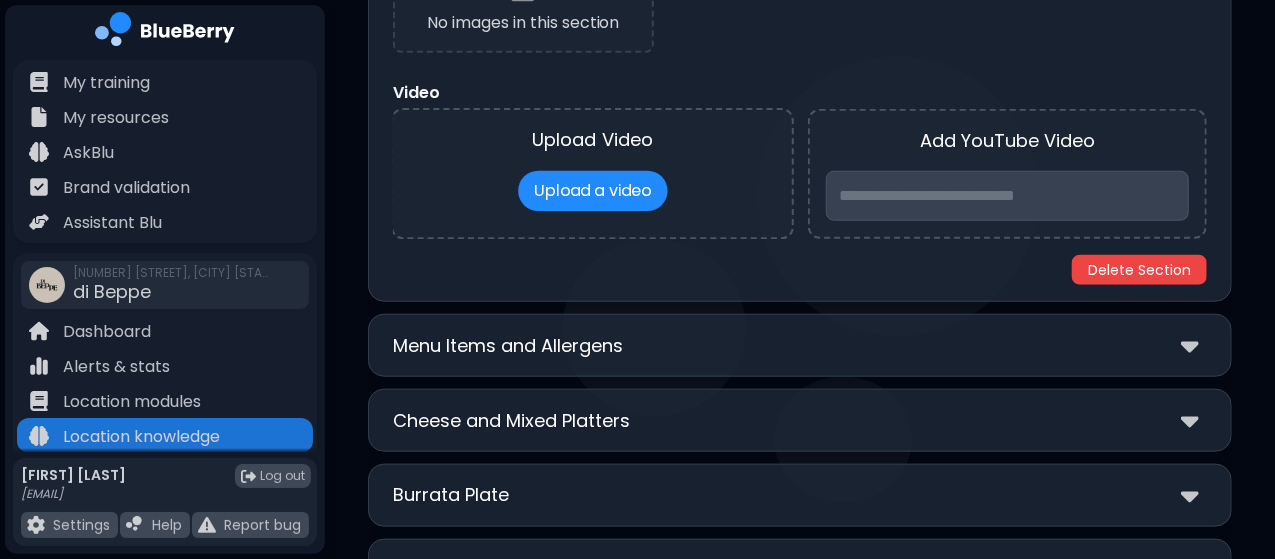 scroll, scrollTop: 944, scrollLeft: 0, axis: vertical 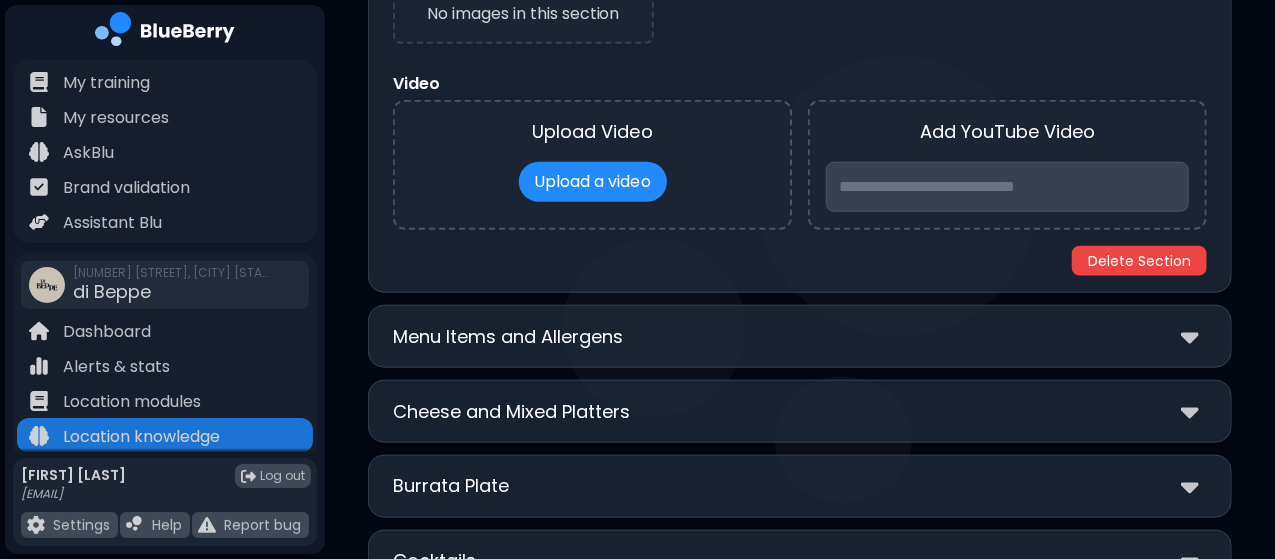click on "Menu Items and Allergens" at bounding box center [800, 336] 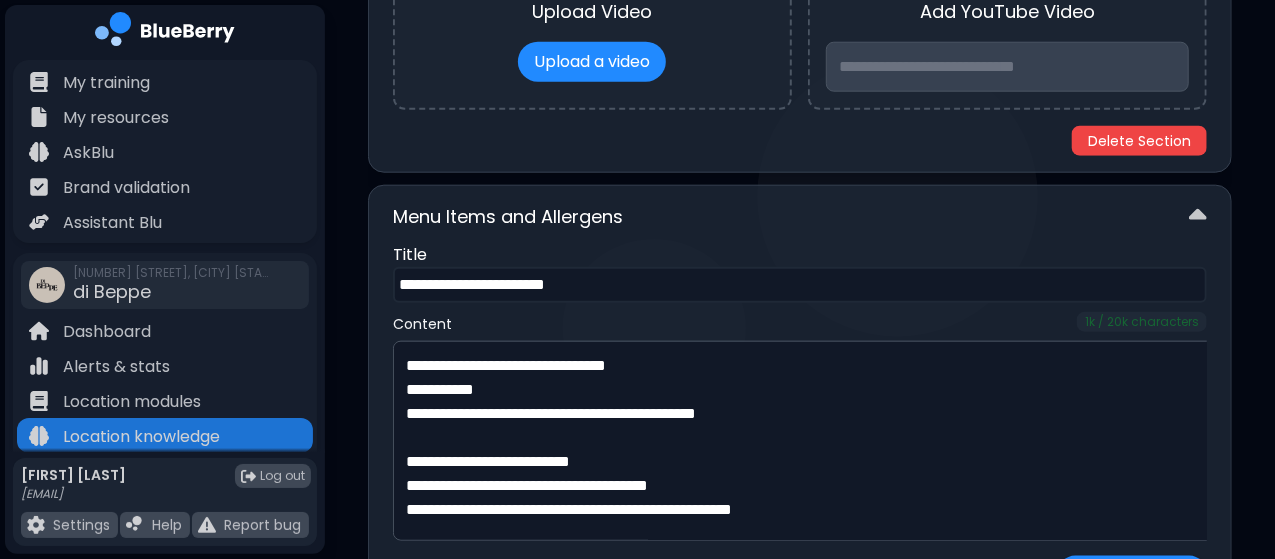scroll, scrollTop: 1073, scrollLeft: 0, axis: vertical 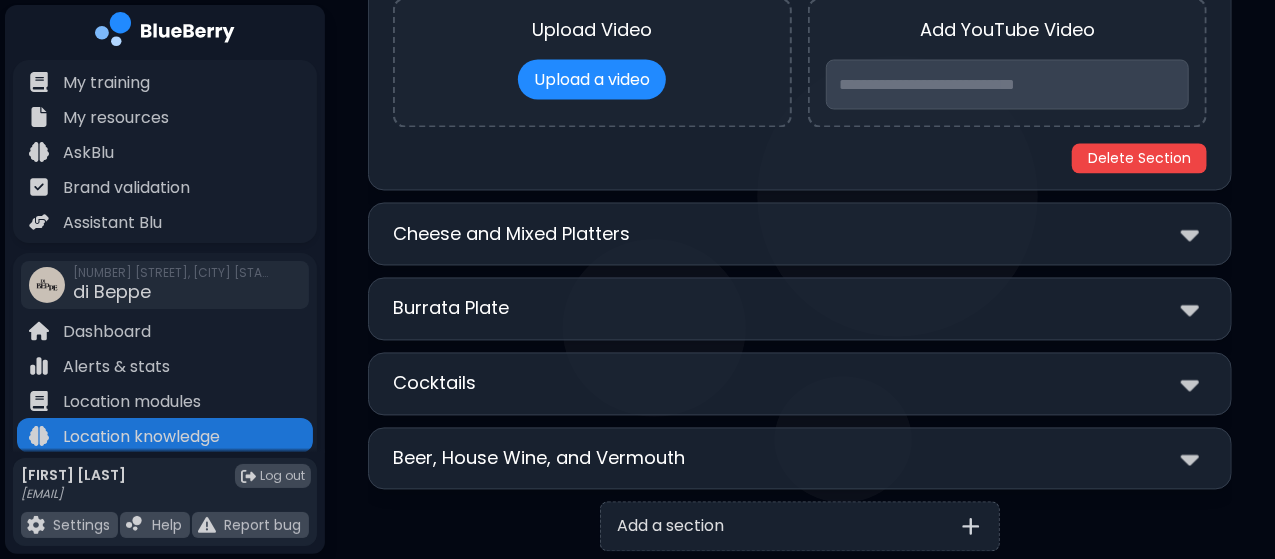 click on "Cheese and Mixed Platters" at bounding box center [511, 235] 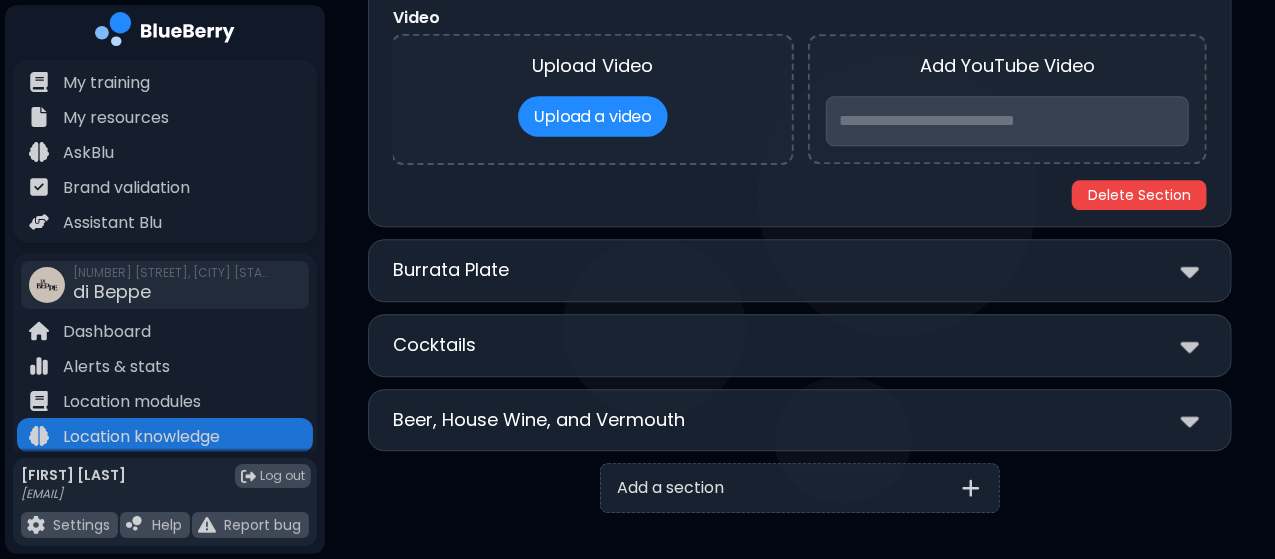 scroll, scrollTop: 2561, scrollLeft: 0, axis: vertical 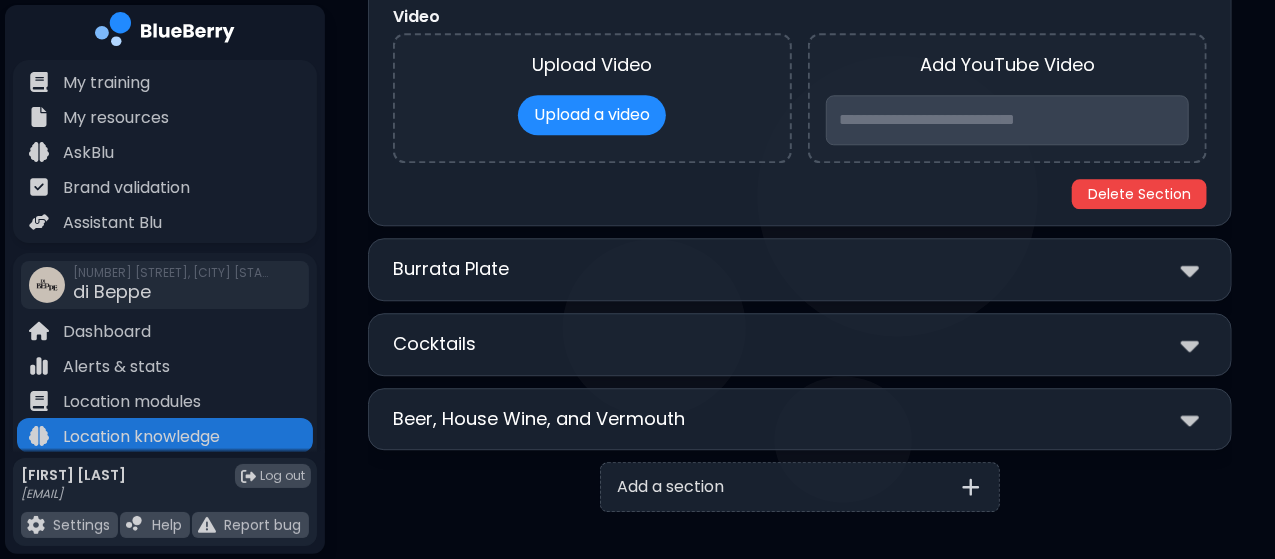 click on "Burrata Plate" at bounding box center [800, 269] 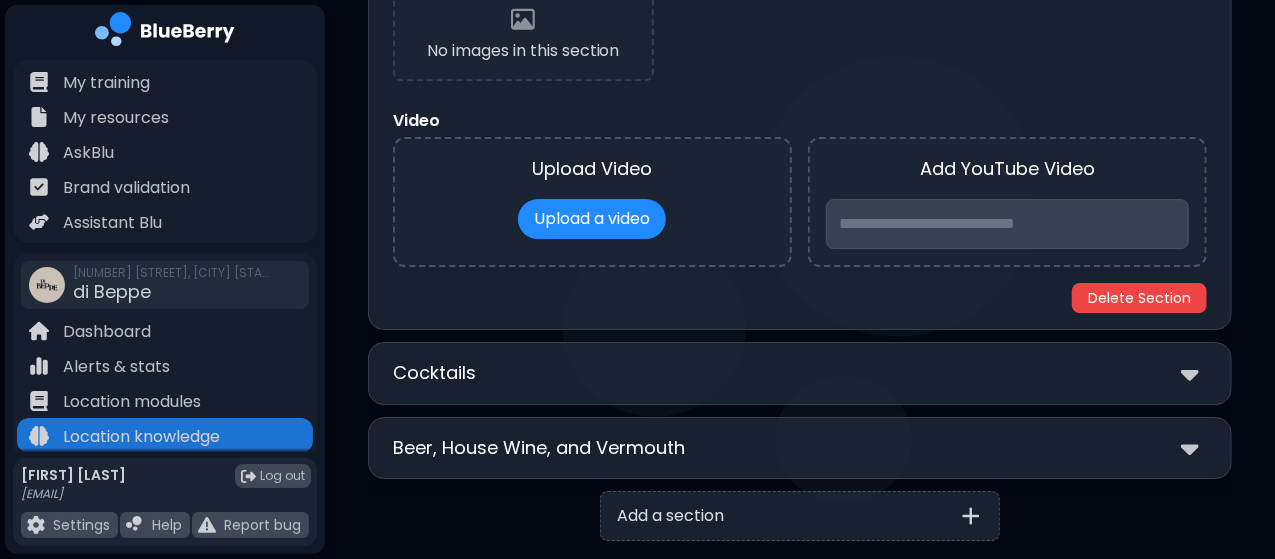 scroll, scrollTop: 3235, scrollLeft: 0, axis: vertical 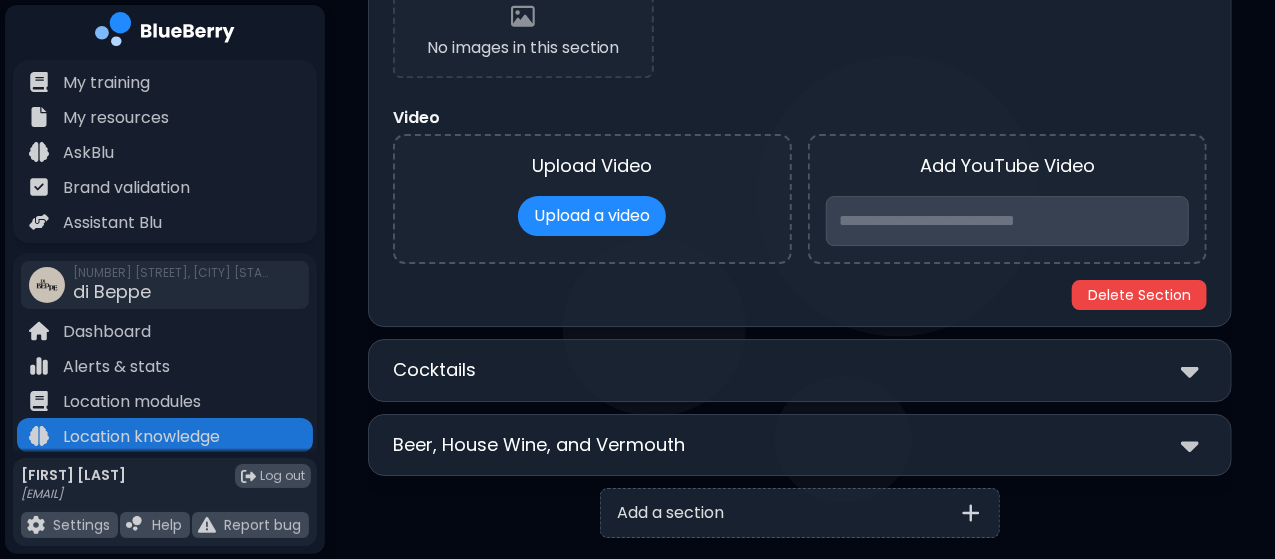 click on "Cocktails" at bounding box center (800, 370) 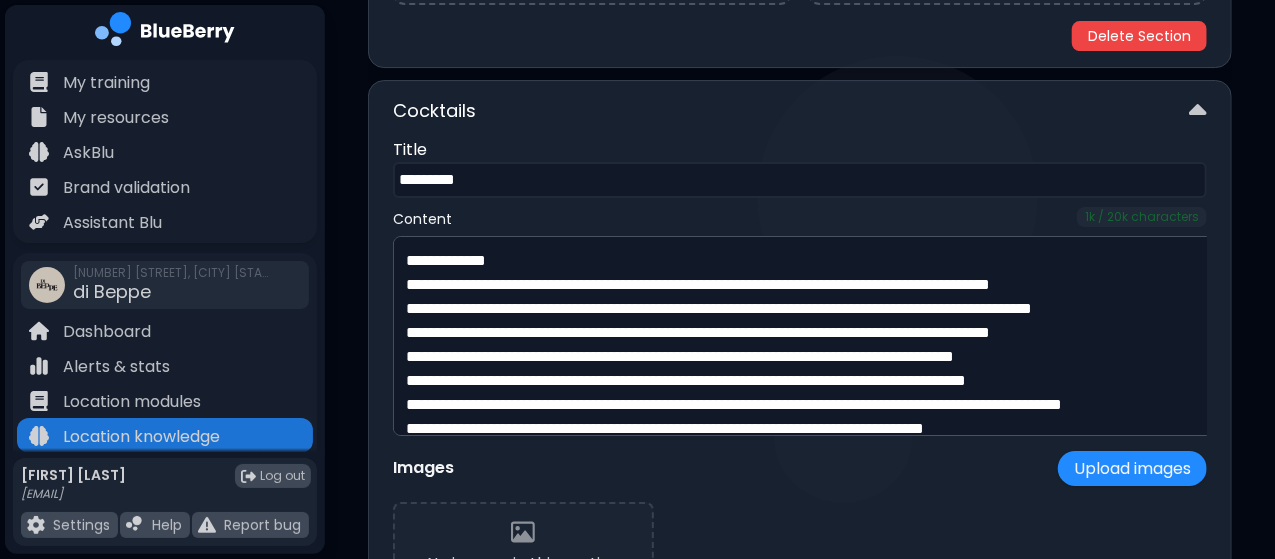 scroll, scrollTop: 3495, scrollLeft: 0, axis: vertical 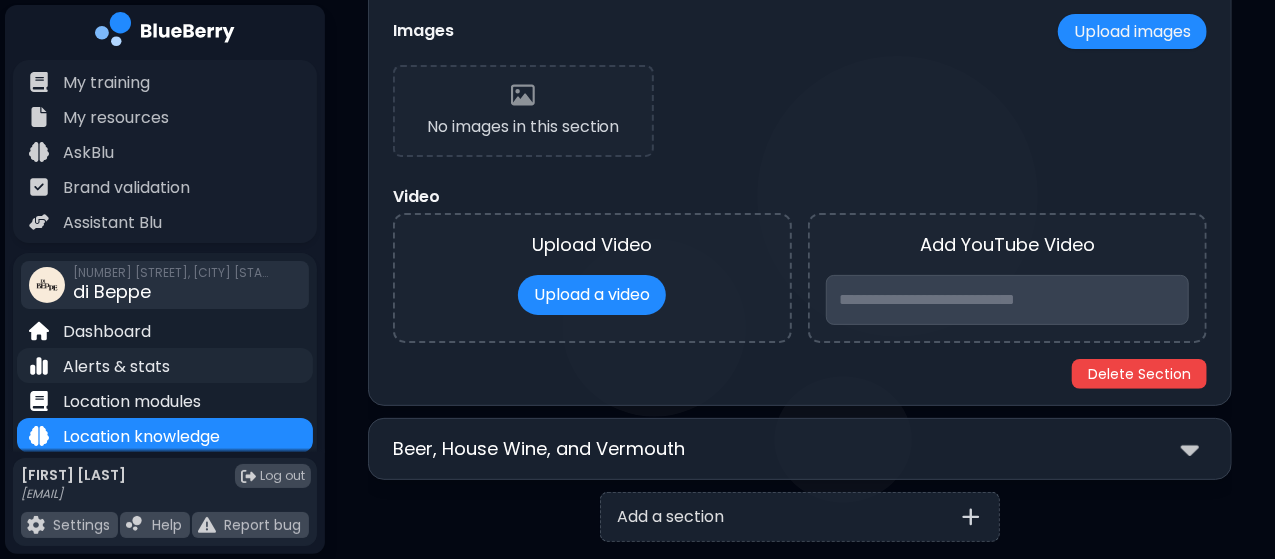 click on "Alerts & stats" at bounding box center (165, 365) 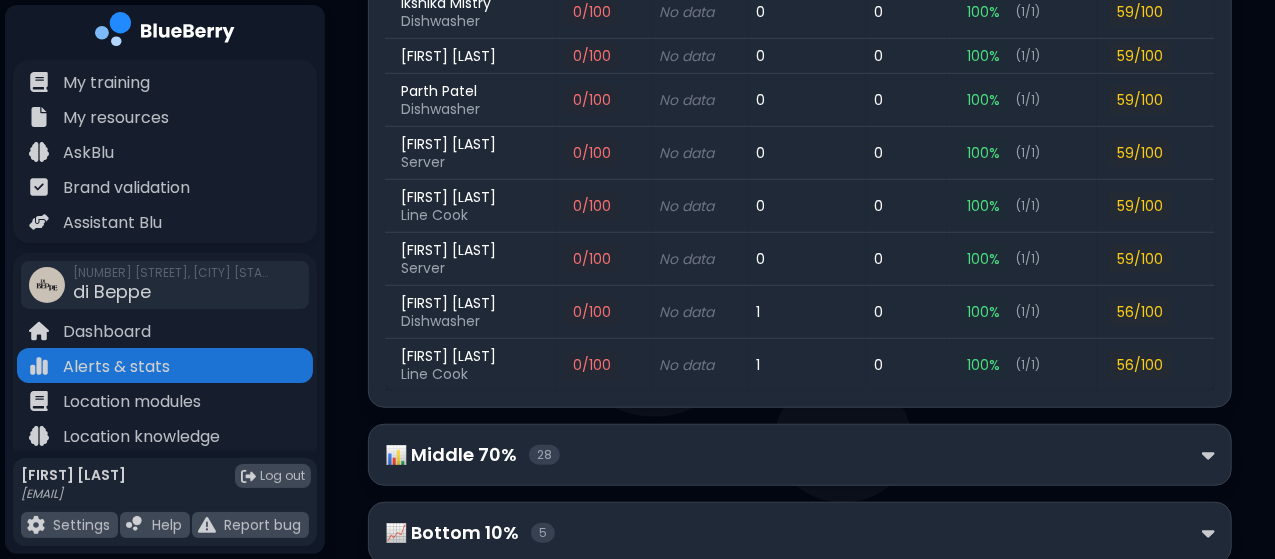 scroll, scrollTop: 599, scrollLeft: 0, axis: vertical 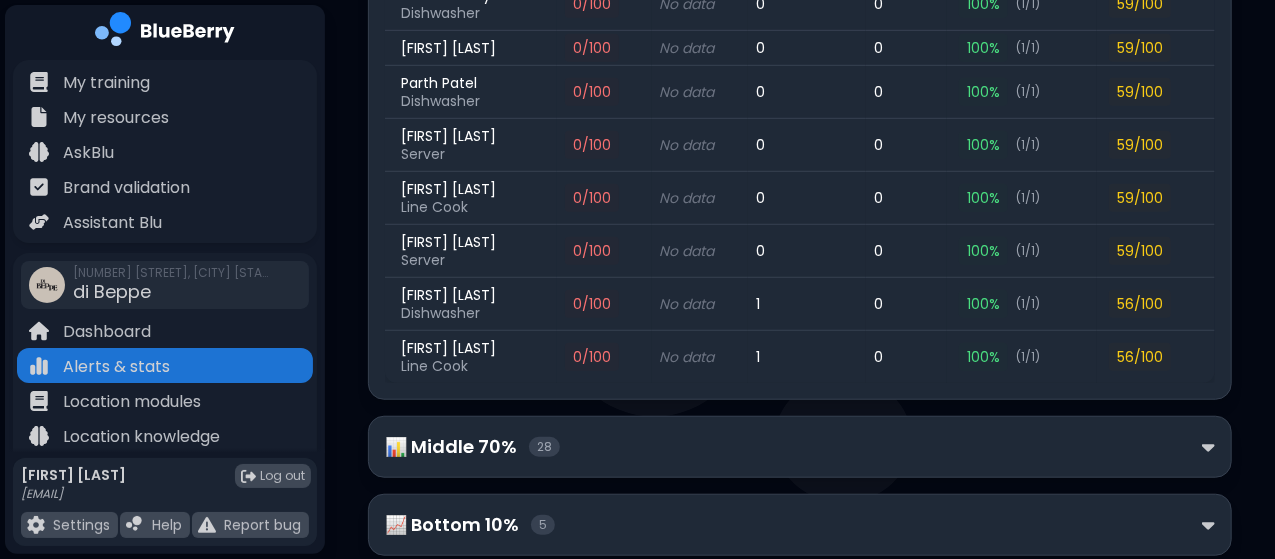 click on "📈 Bottom 10% [NUMBER]" at bounding box center (800, 525) 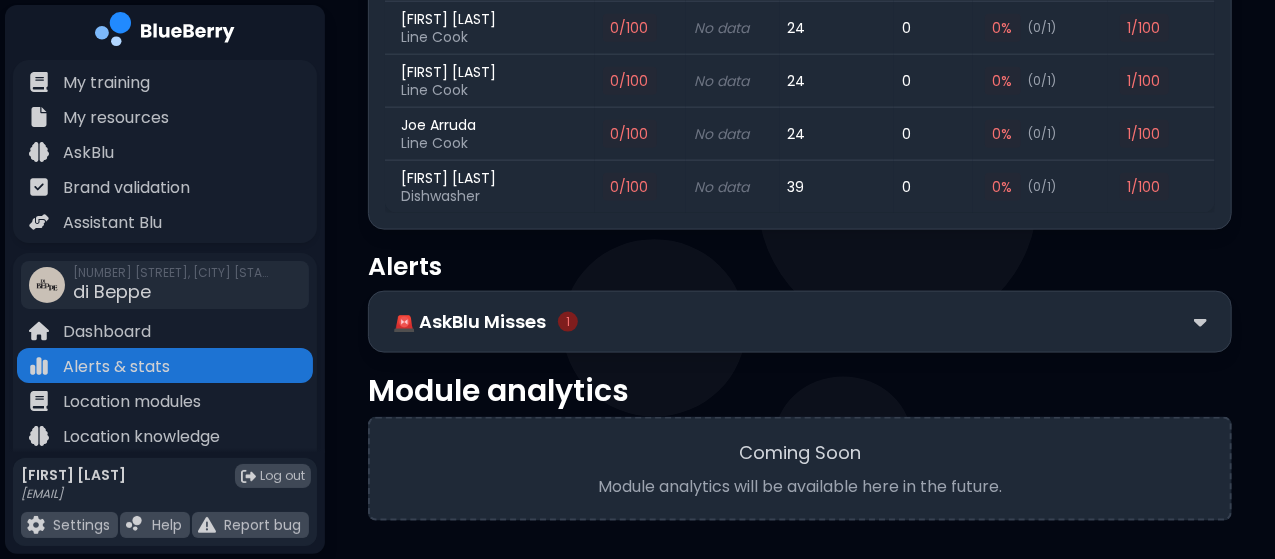 scroll, scrollTop: 1243, scrollLeft: 0, axis: vertical 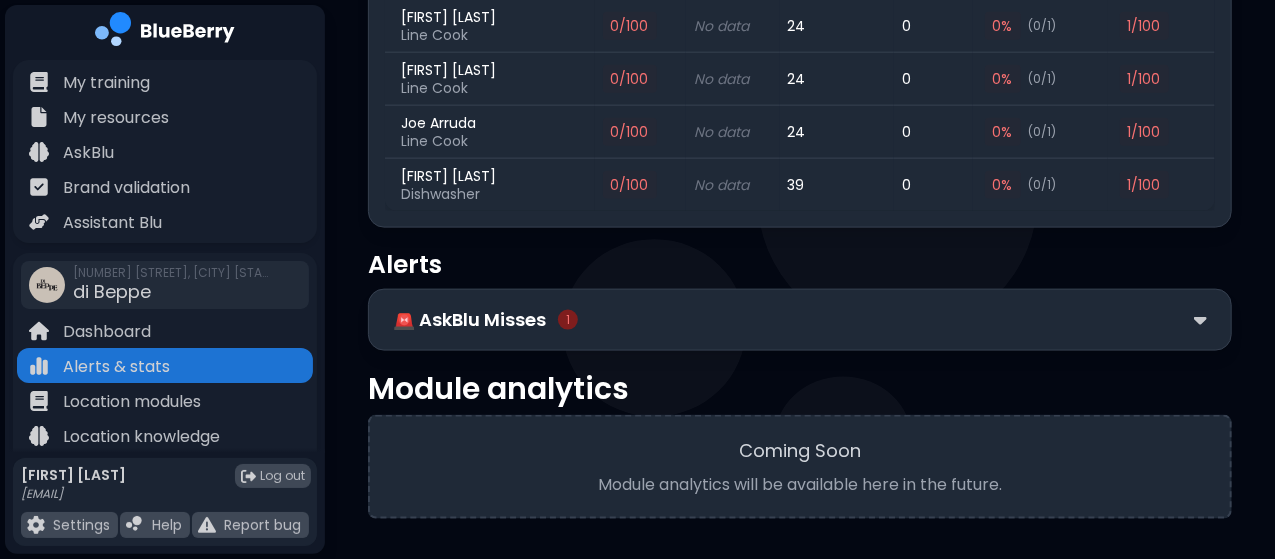 click on "🚨 AskBlu Misses [NUMBER]" at bounding box center (800, 320) 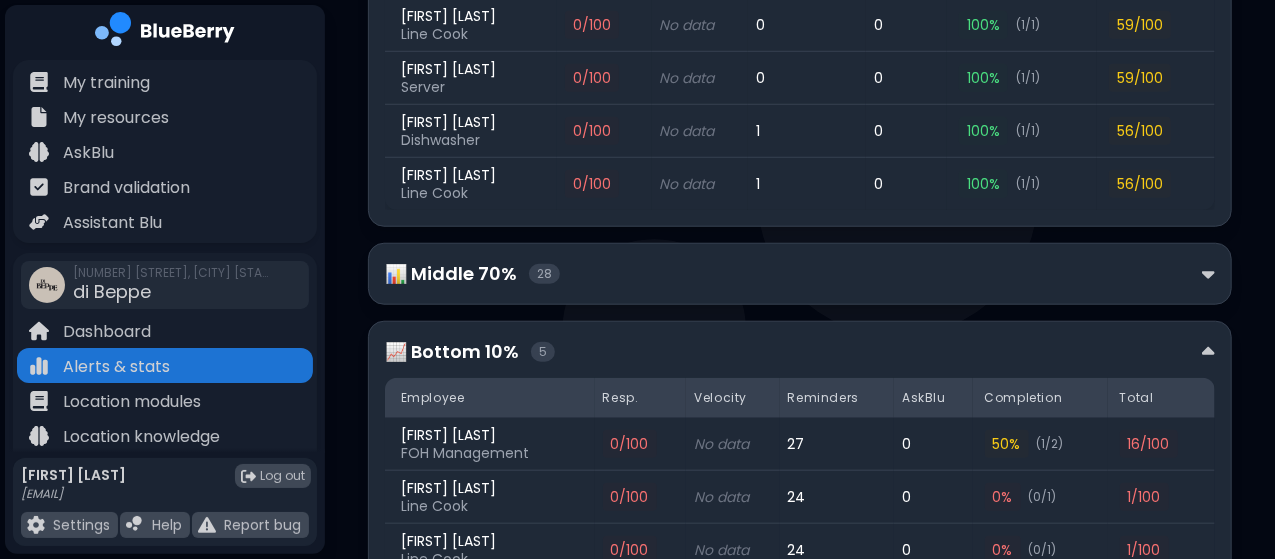 scroll, scrollTop: 772, scrollLeft: 0, axis: vertical 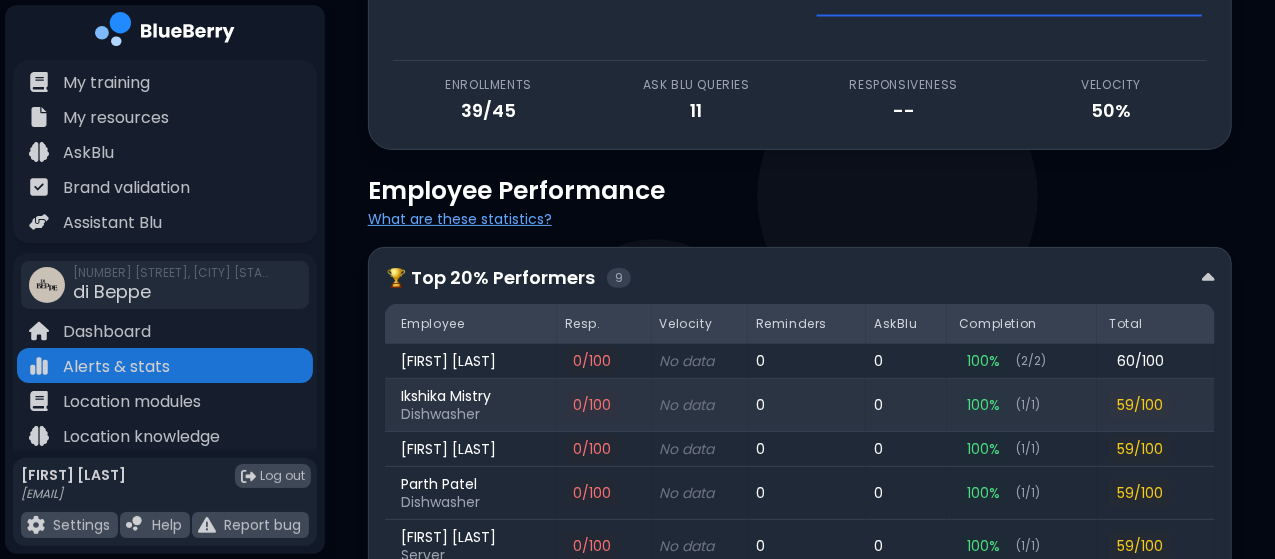 click on "[NUMBER] / [NUMBER]" at bounding box center (1140, 405) 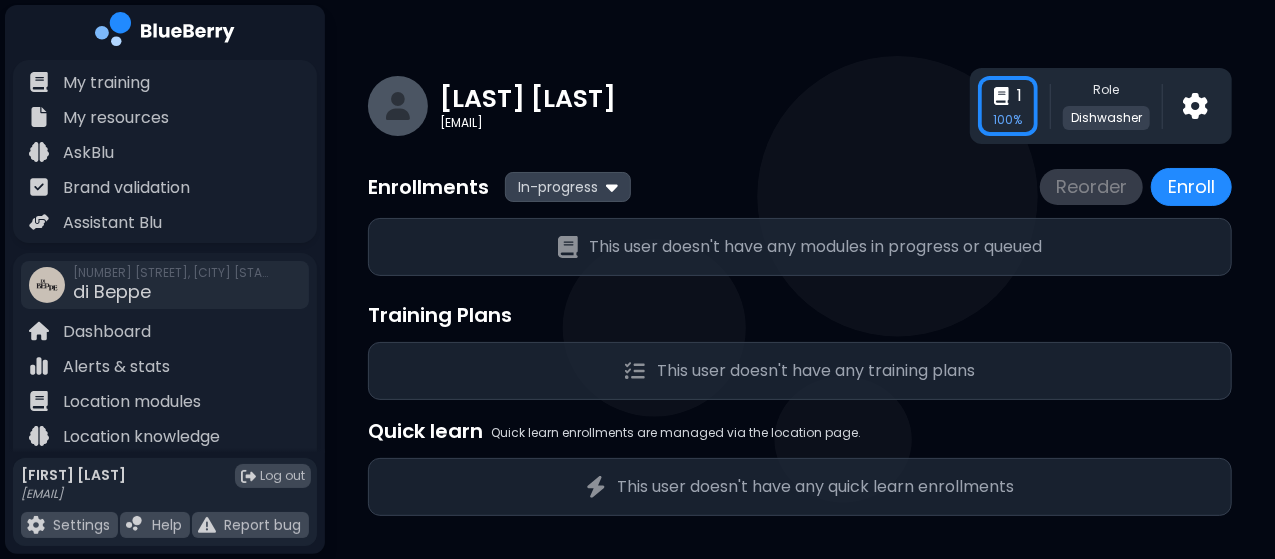 scroll, scrollTop: 18, scrollLeft: 0, axis: vertical 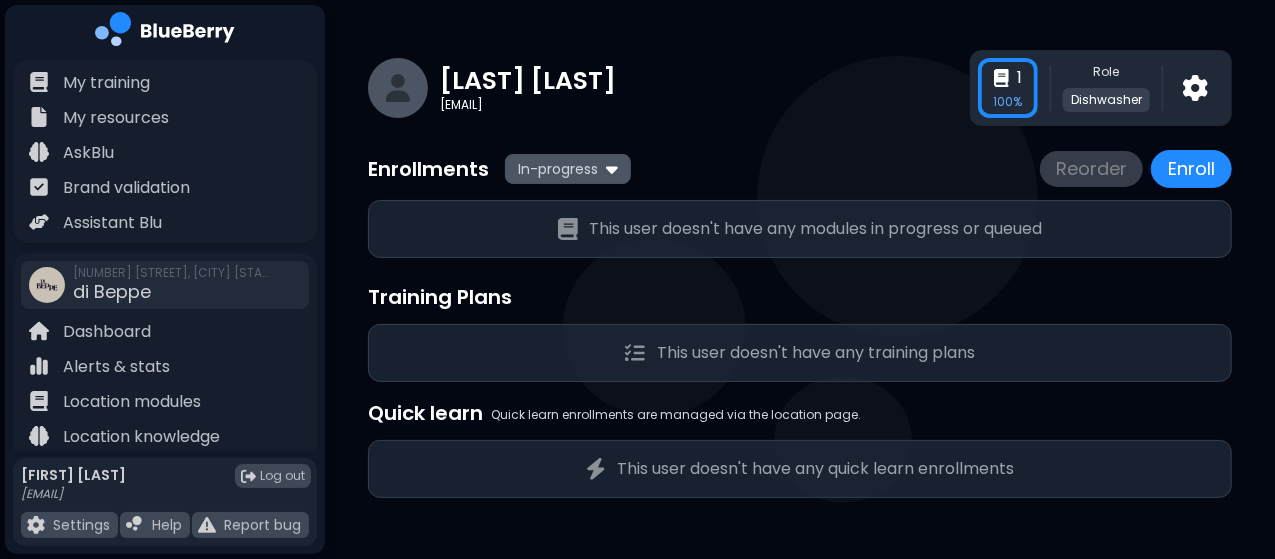 click on "In-progress" at bounding box center (568, 168) 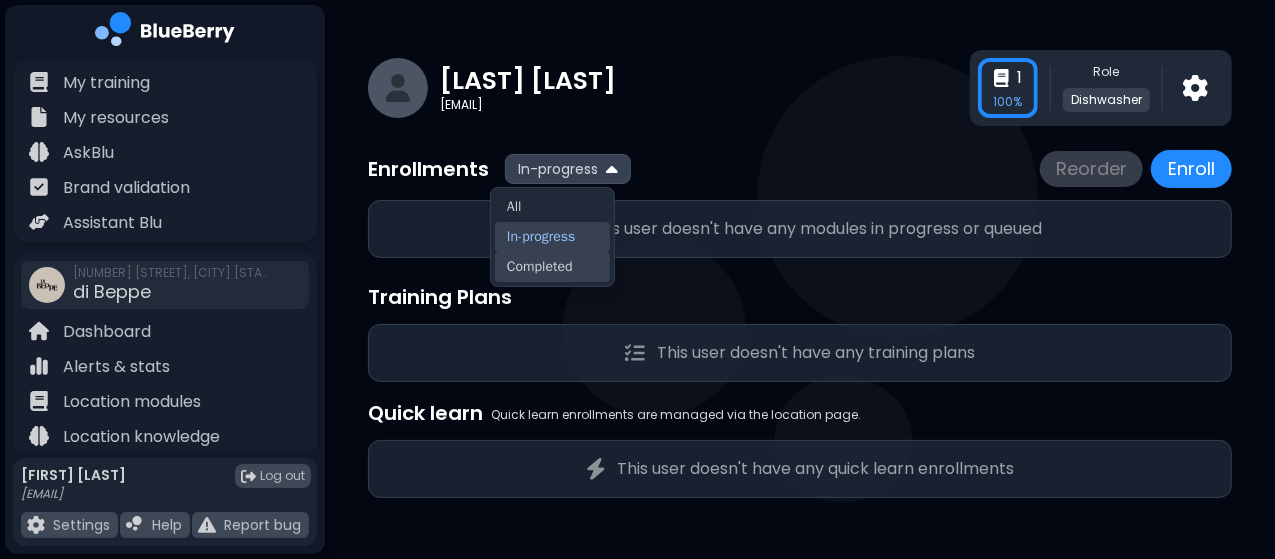 click on "Completed" at bounding box center (552, 267) 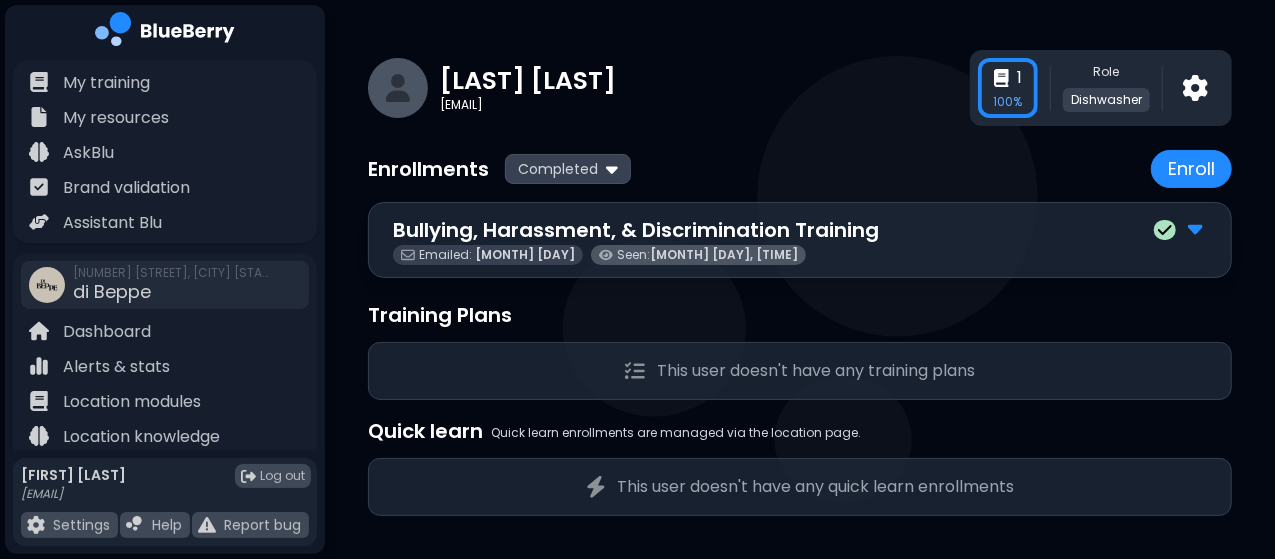 click on "Bullying, Harassment, & Discrimination Training" at bounding box center [636, 230] 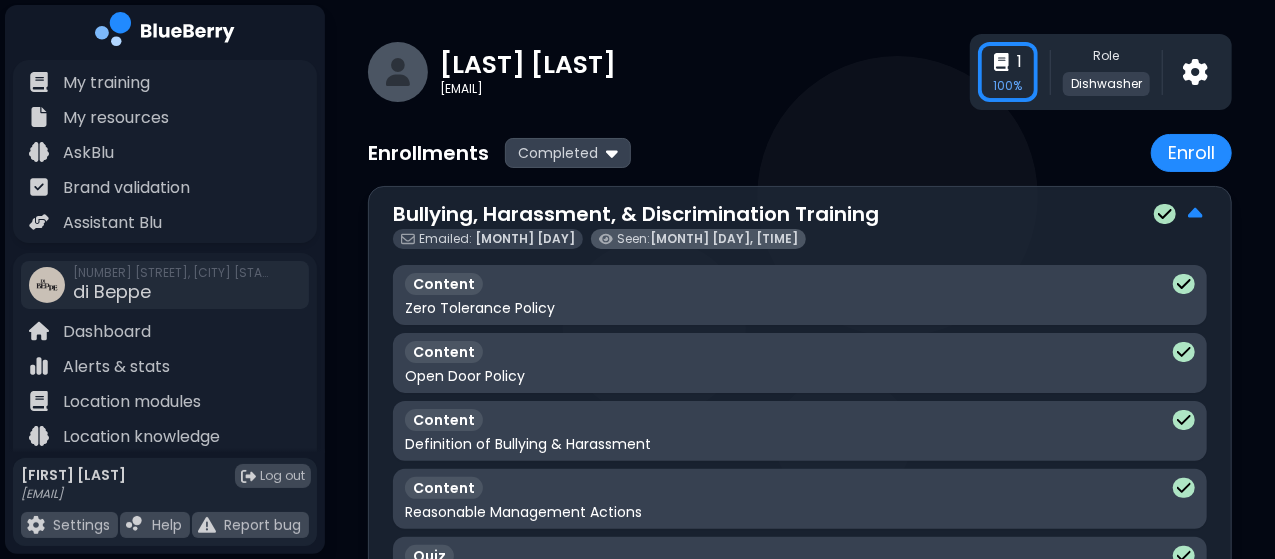 scroll, scrollTop: 0, scrollLeft: 0, axis: both 